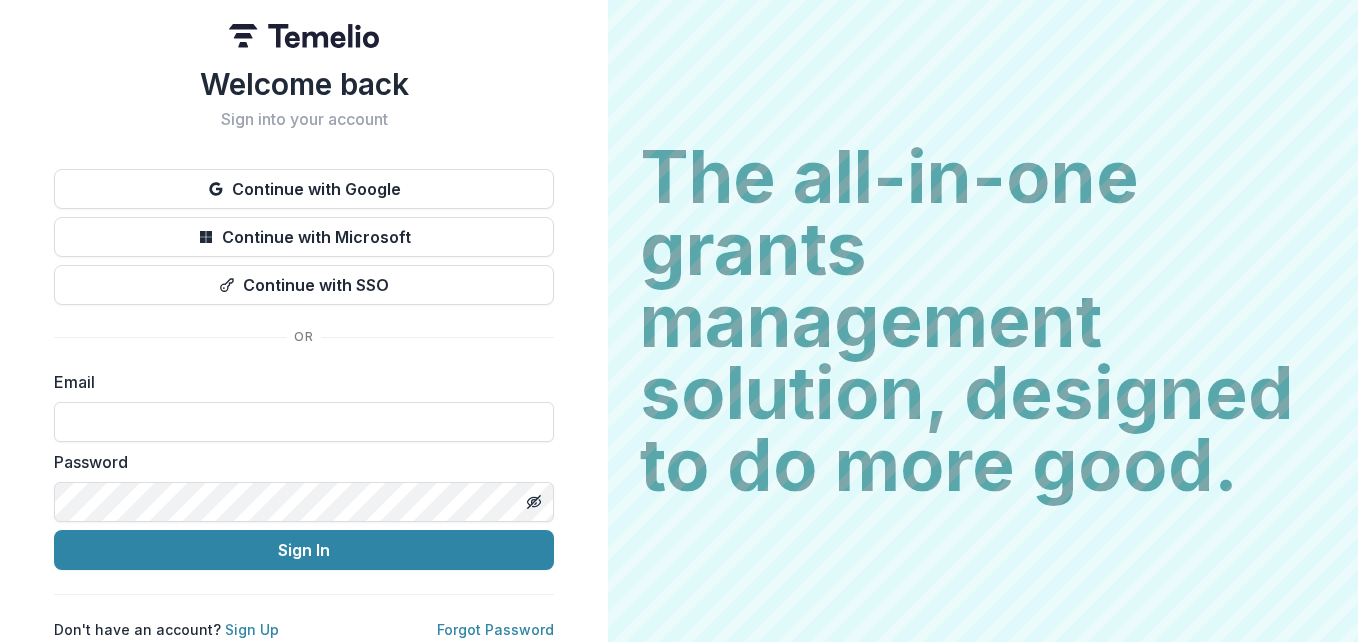 scroll, scrollTop: 0, scrollLeft: 0, axis: both 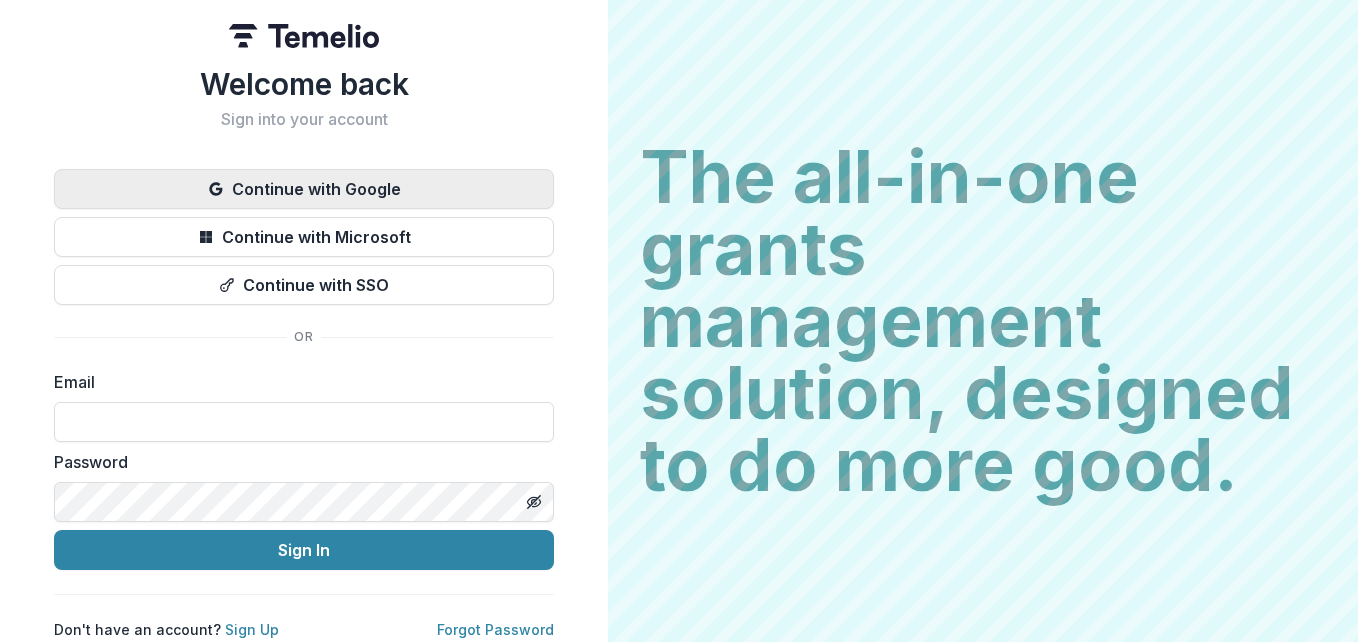 click on "Continue with Google" at bounding box center (304, 189) 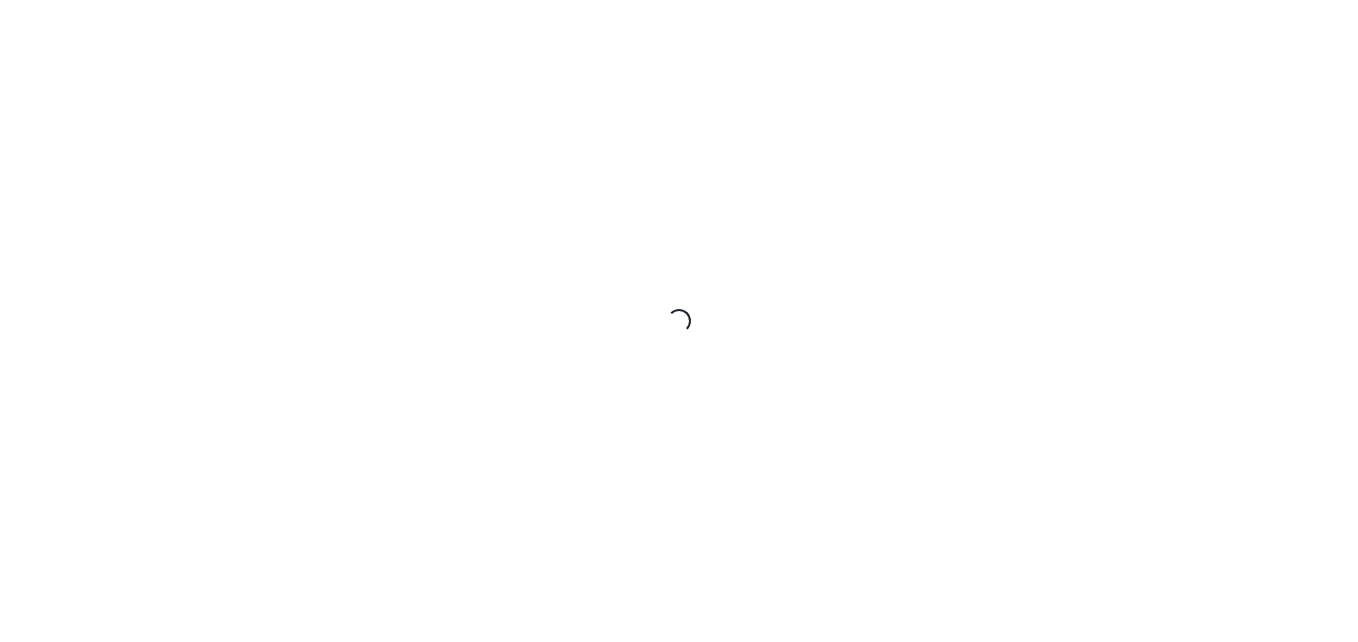 scroll, scrollTop: 0, scrollLeft: 0, axis: both 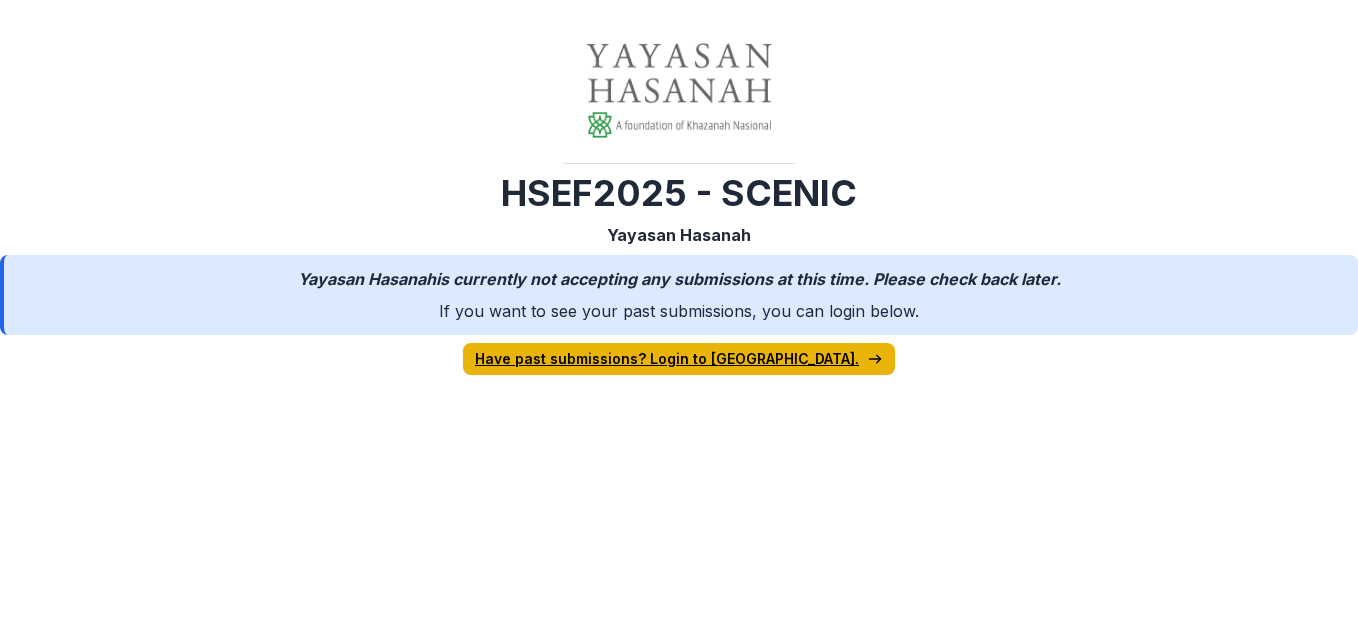 click on "Have past submissions? Login to Temelio." at bounding box center (679, 359) 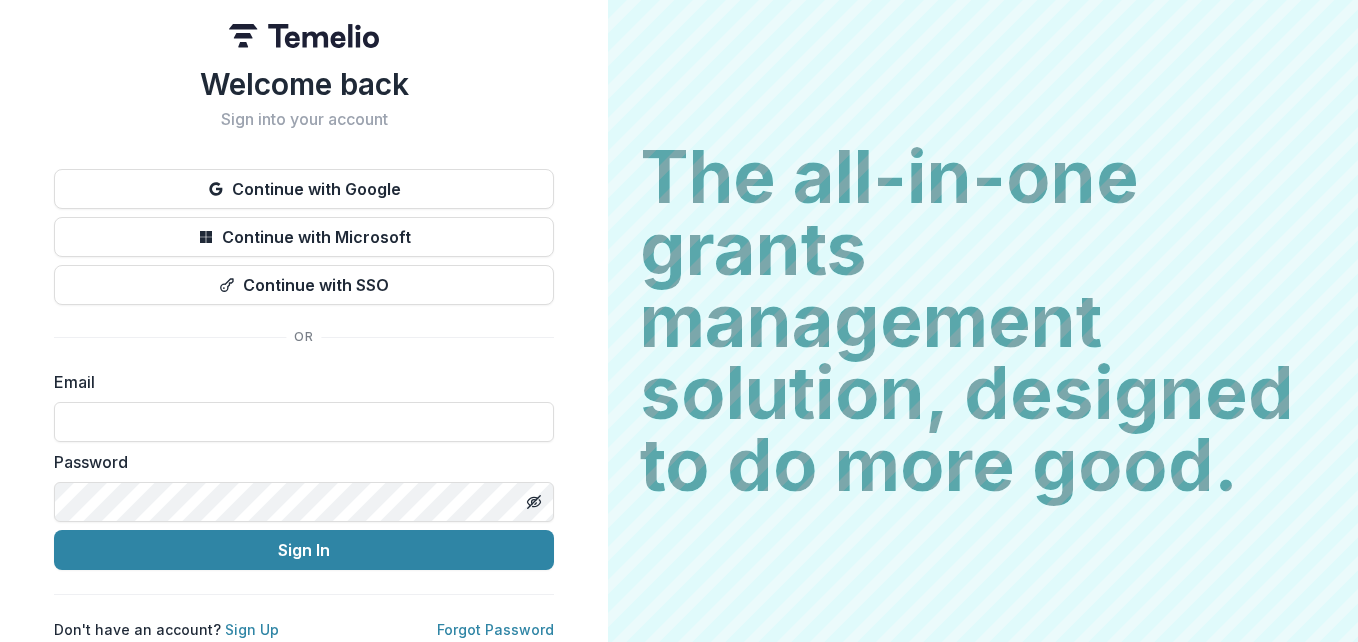 scroll, scrollTop: 0, scrollLeft: 0, axis: both 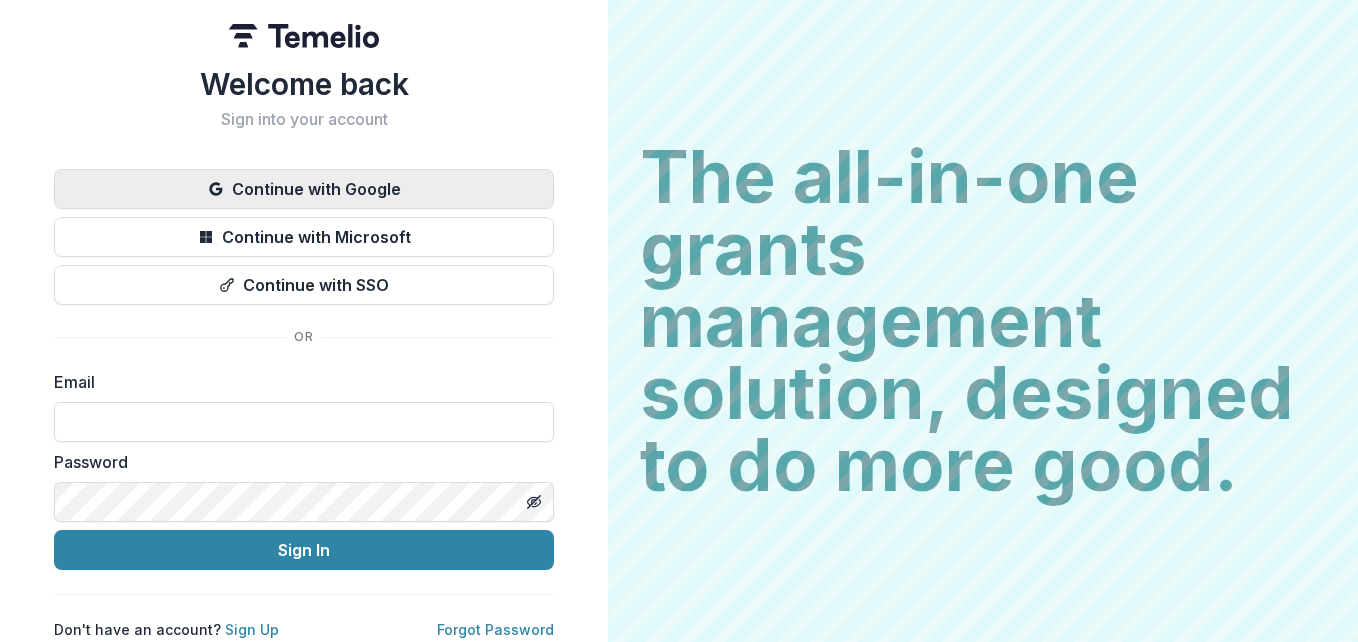 click on "Continue with Google" at bounding box center (304, 189) 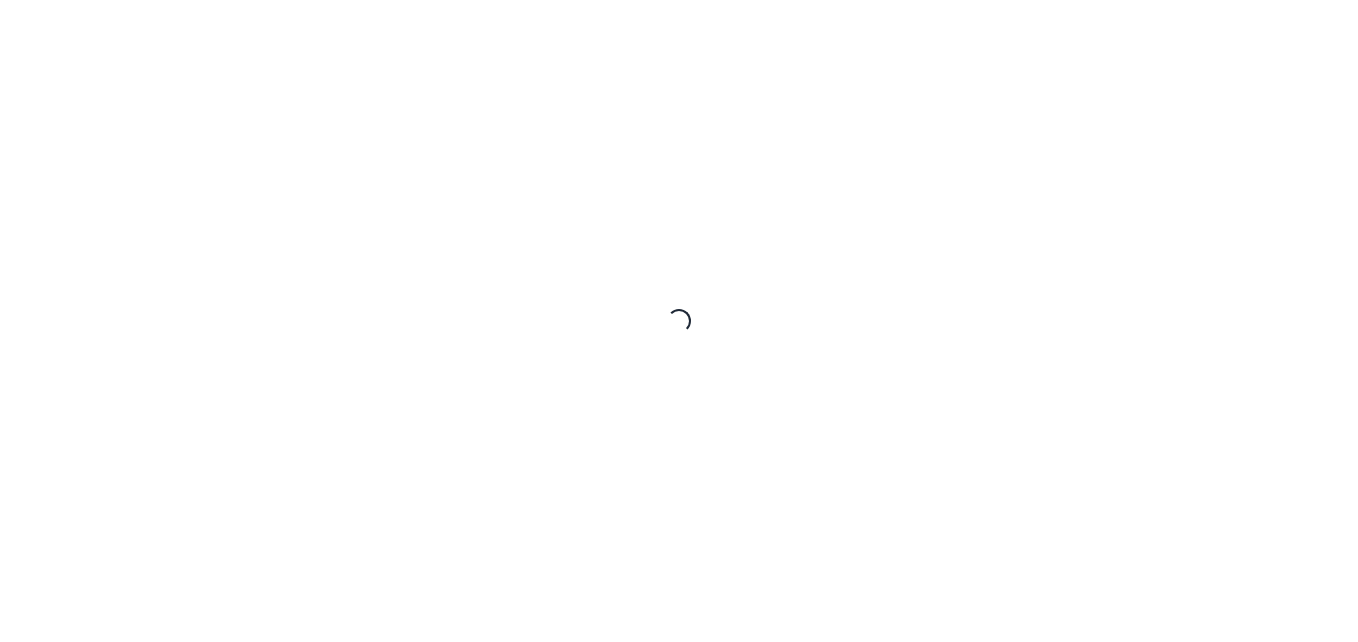 scroll, scrollTop: 0, scrollLeft: 0, axis: both 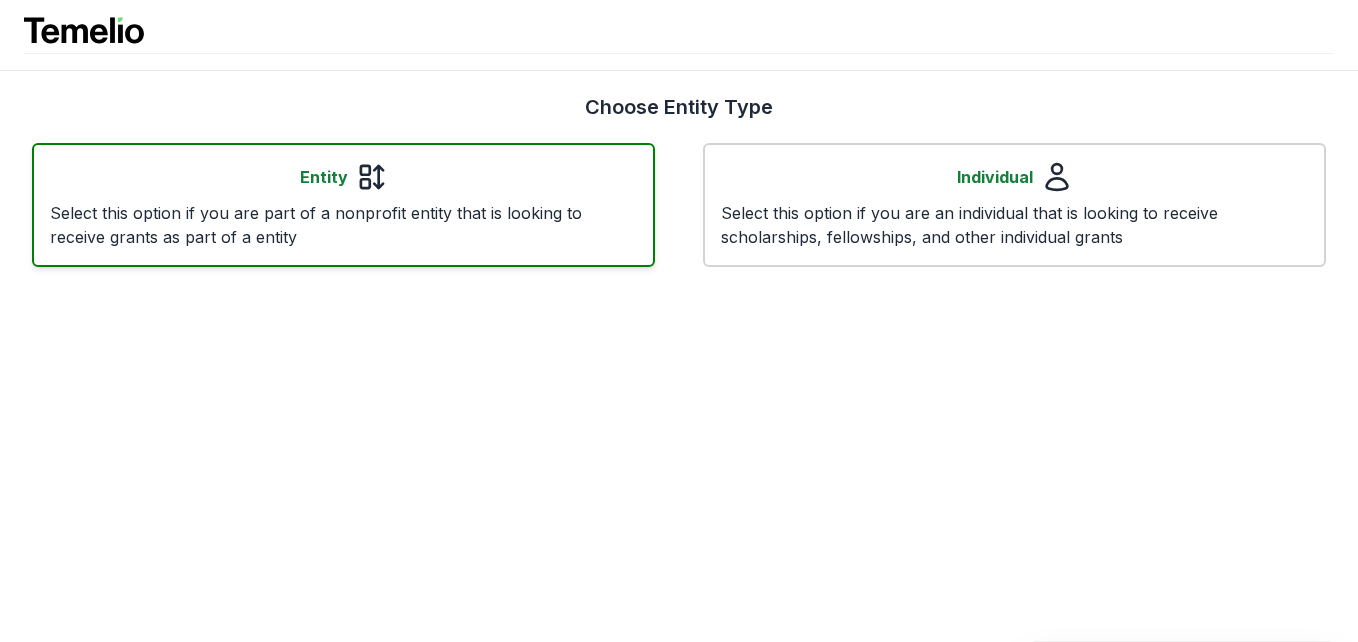 click on "Entity Select this option if you are part of a nonprofit entity that is looking to receive grants as part of a entity" at bounding box center (343, 205) 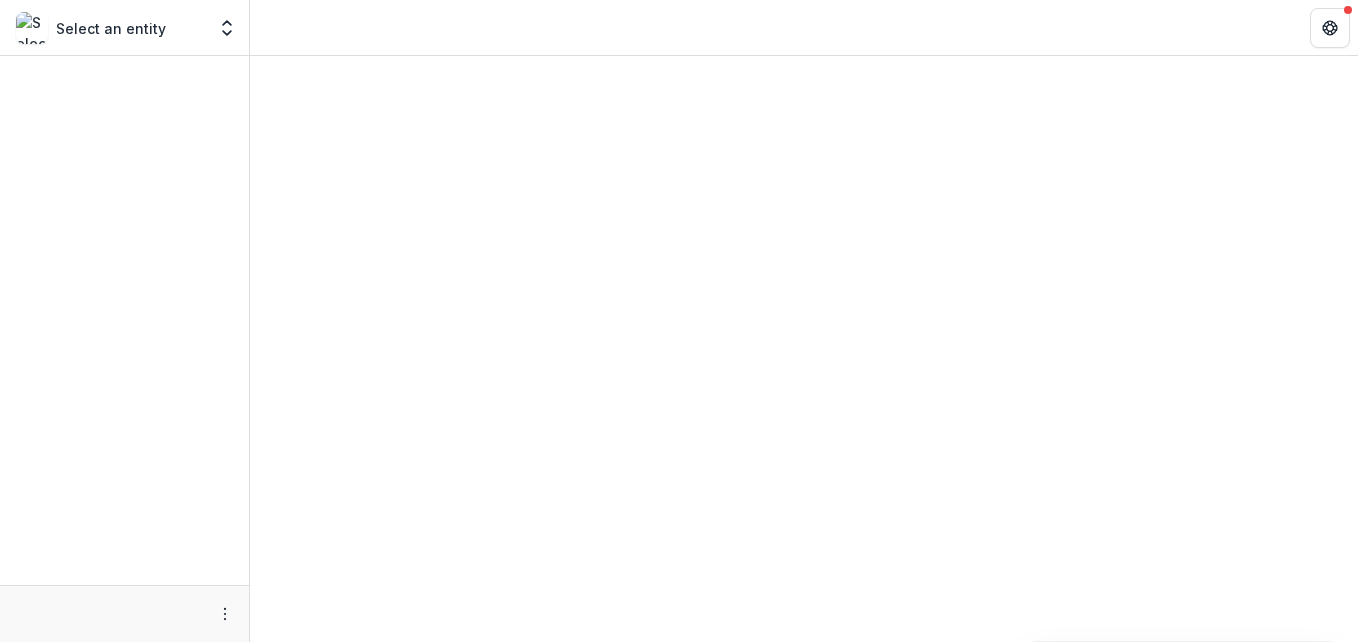 scroll, scrollTop: 0, scrollLeft: 0, axis: both 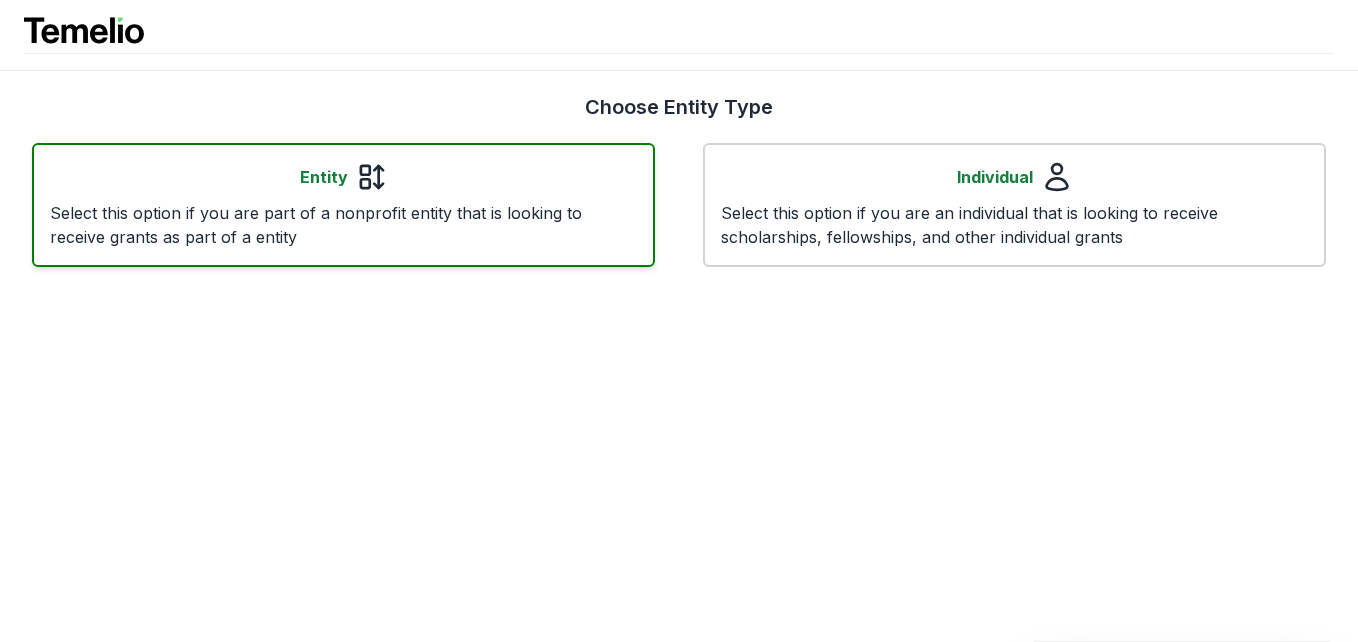 click on "Select this option if you are part of a nonprofit entity that is looking to receive grants as part of a entity" at bounding box center (343, 225) 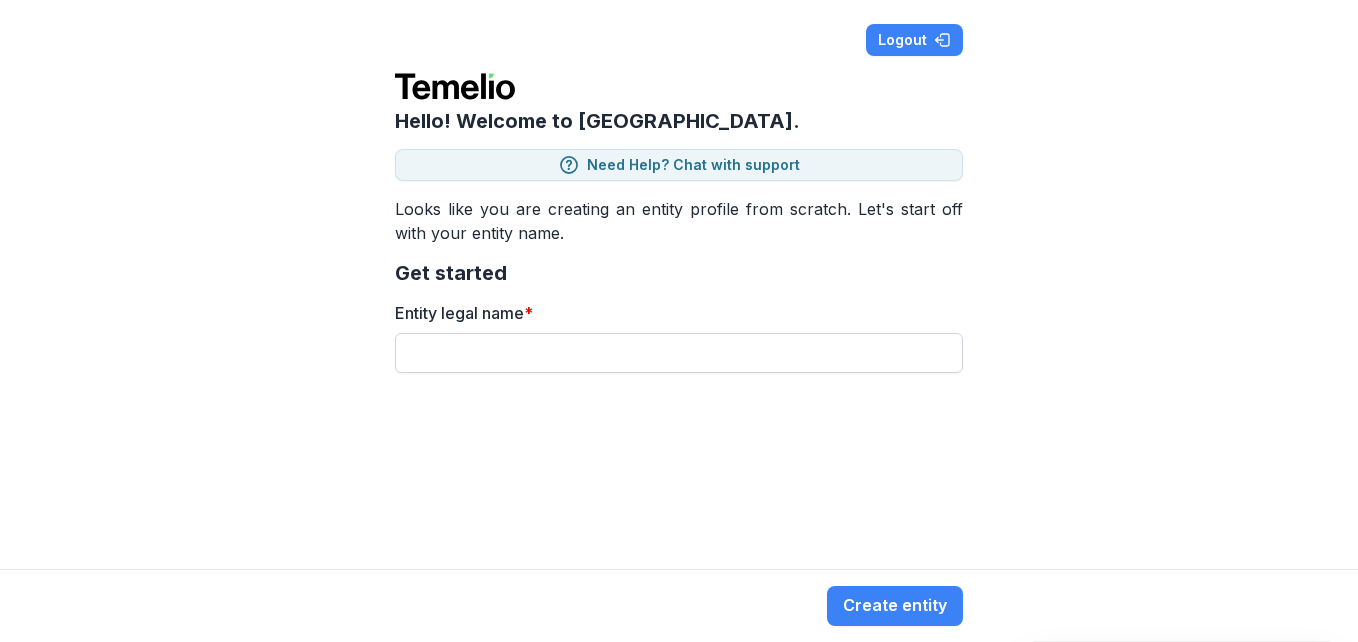 click on "Entity legal name *" at bounding box center (679, 353) 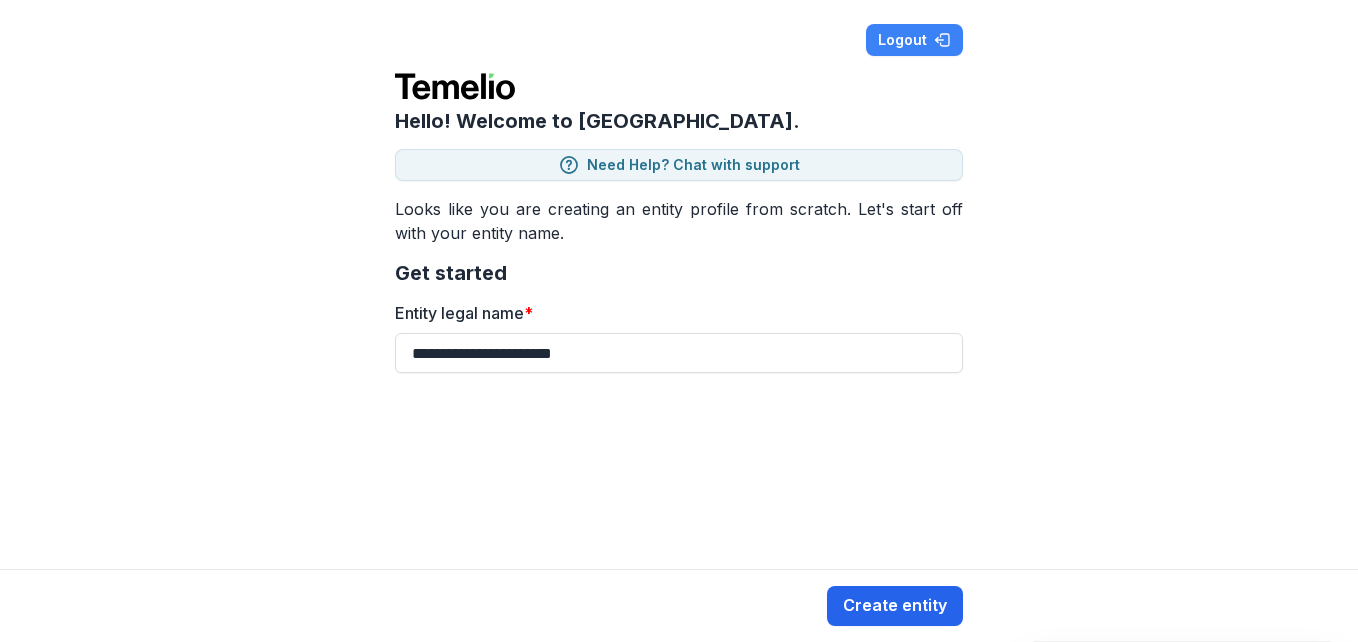 type on "**********" 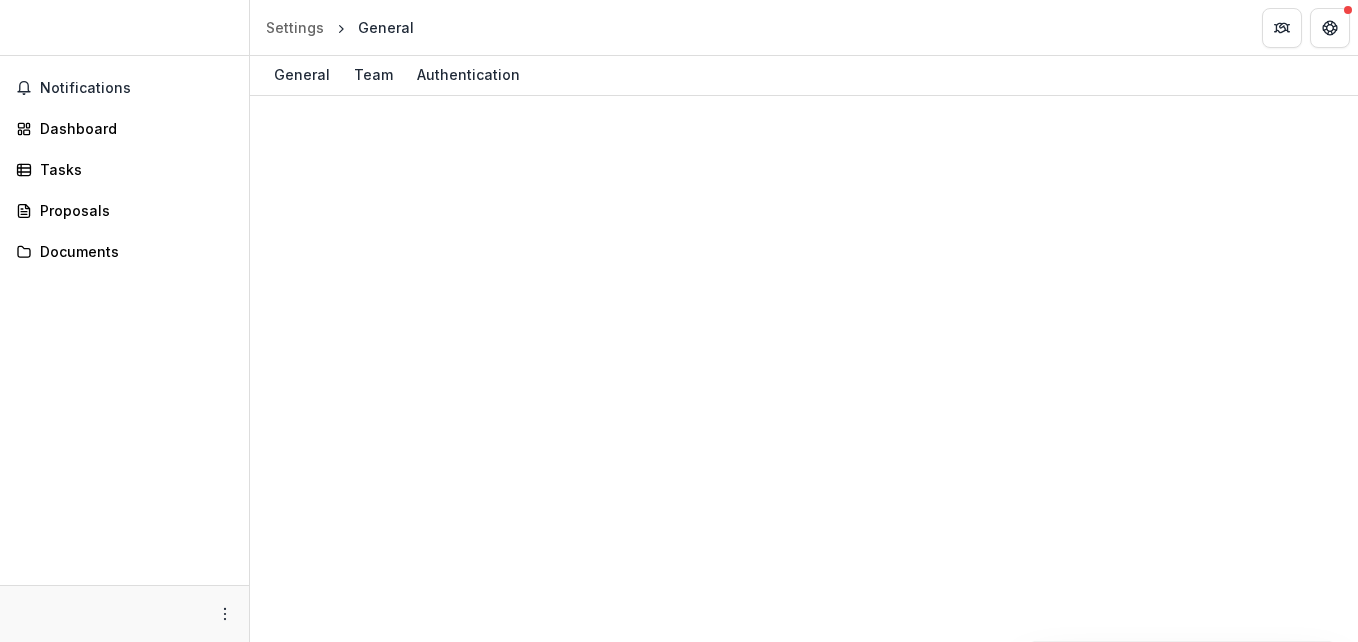 scroll, scrollTop: 0, scrollLeft: 0, axis: both 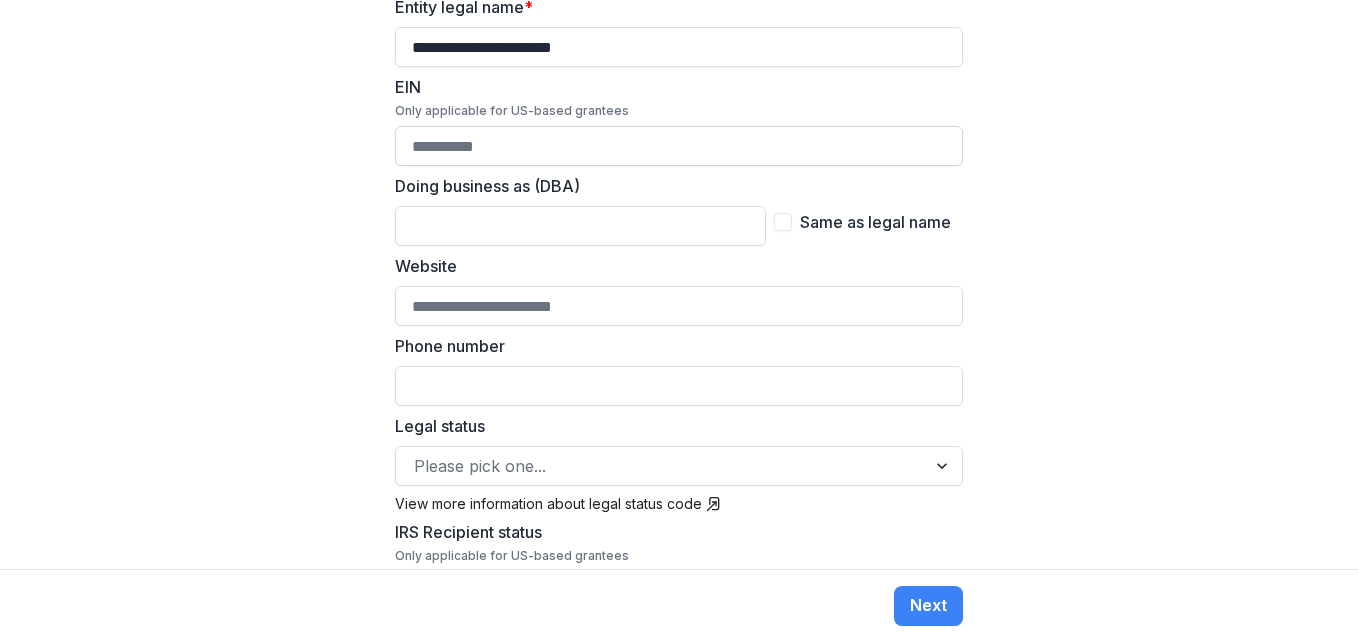 click on "EIN Only applicable for US-based grantees" at bounding box center (679, 146) 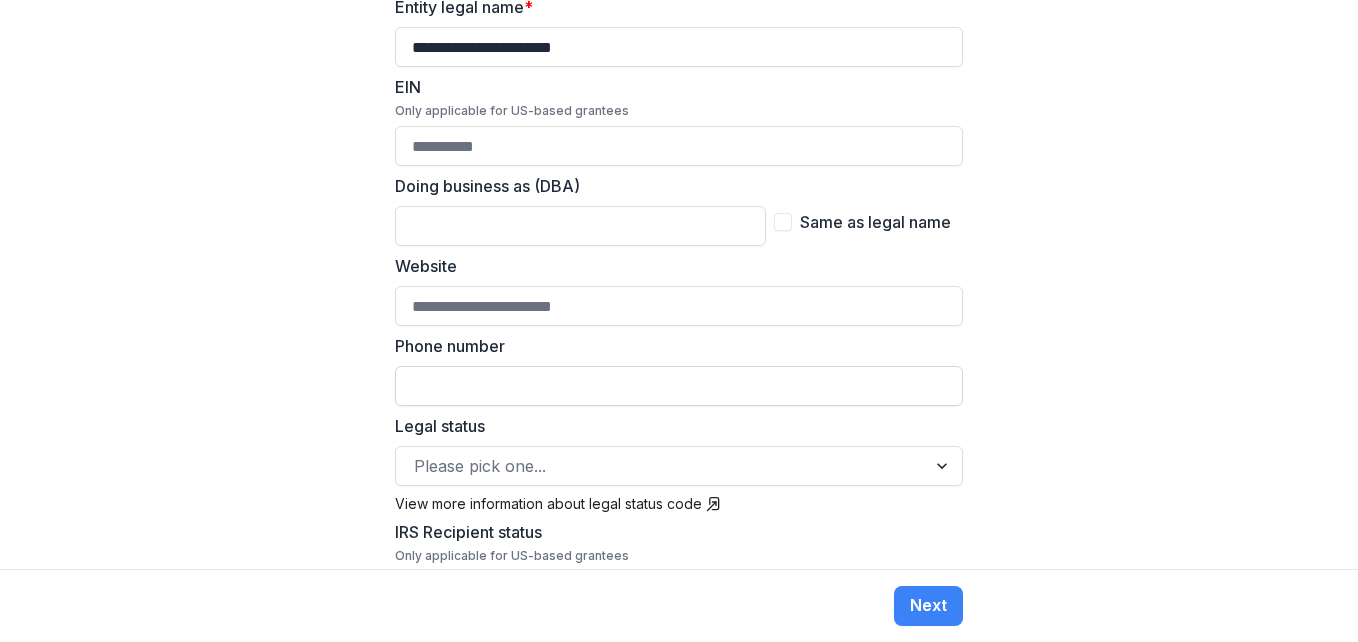 click on "Phone number" at bounding box center [679, 386] 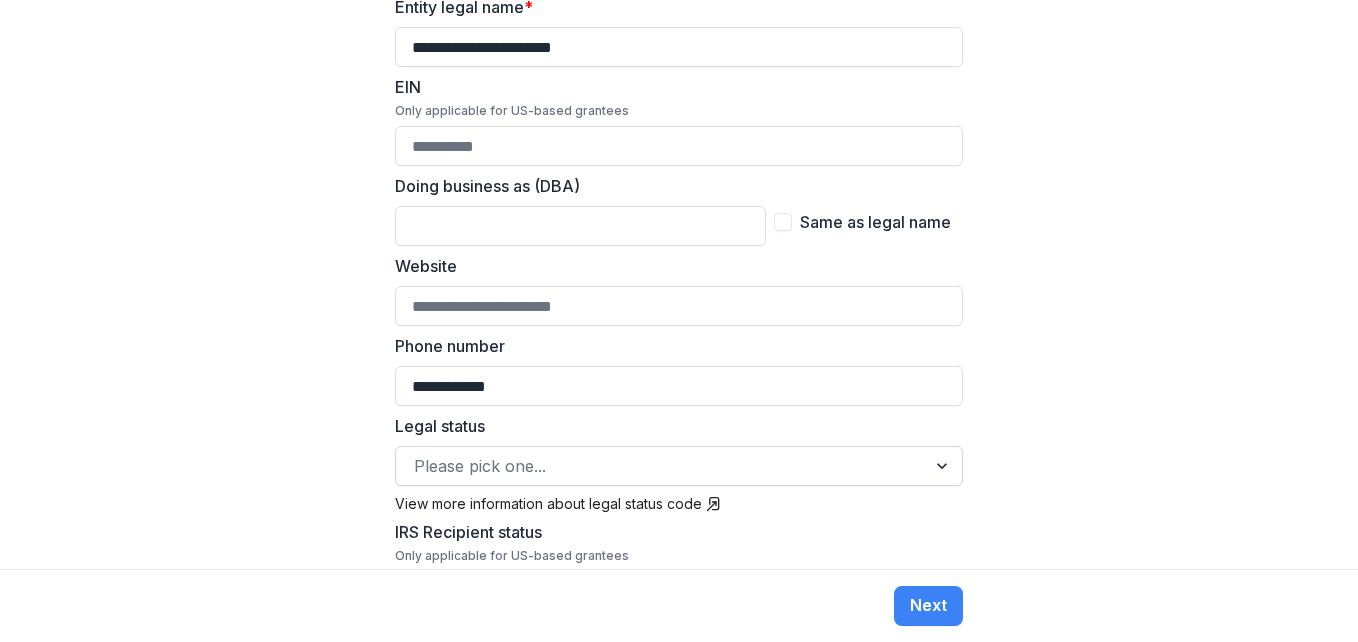 type on "**********" 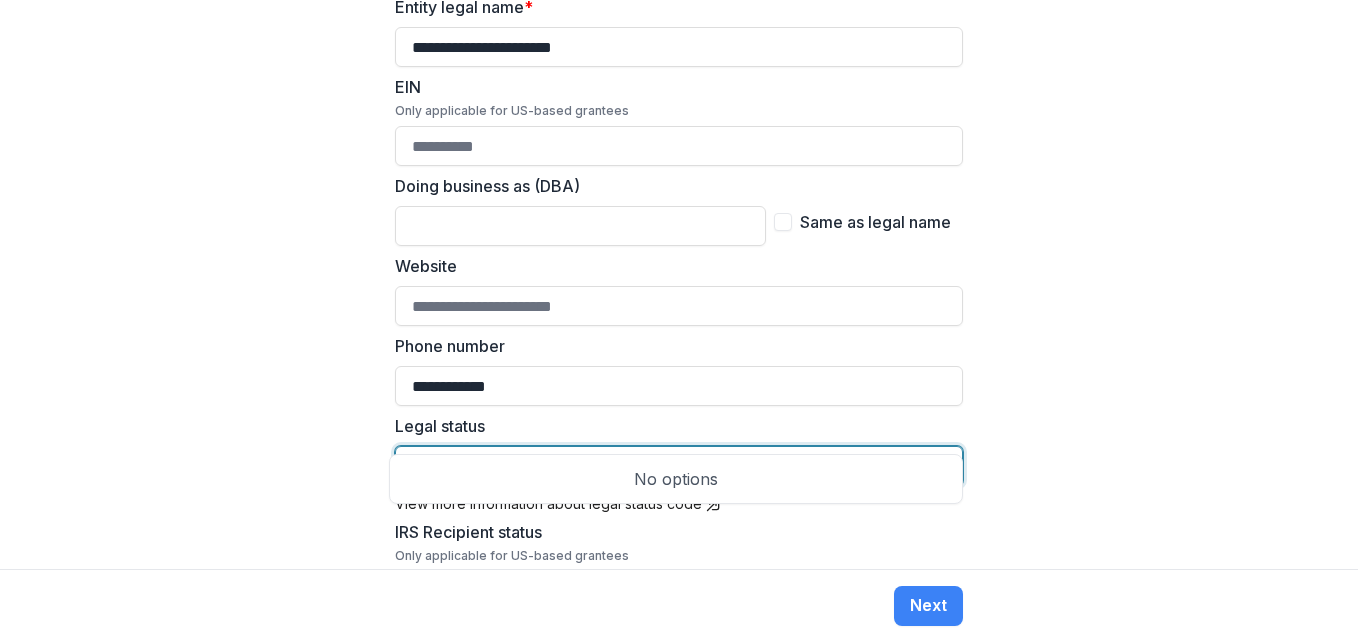 type on "*" 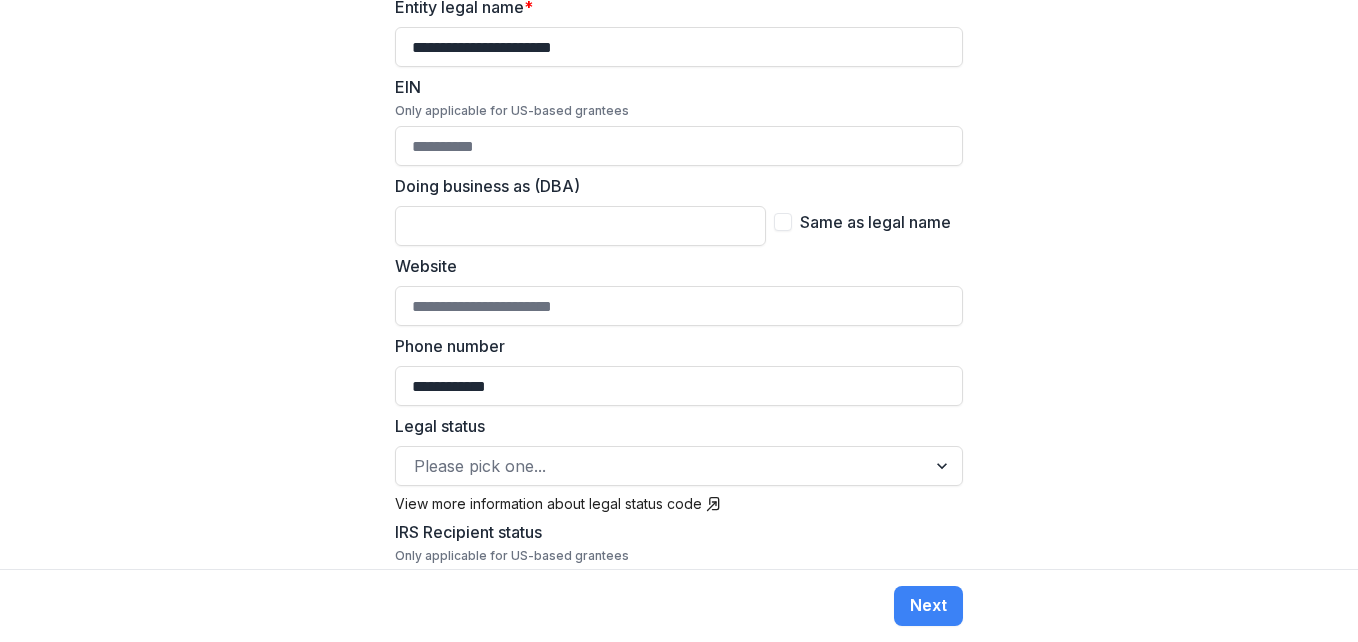click on "**********" at bounding box center [679, 284] 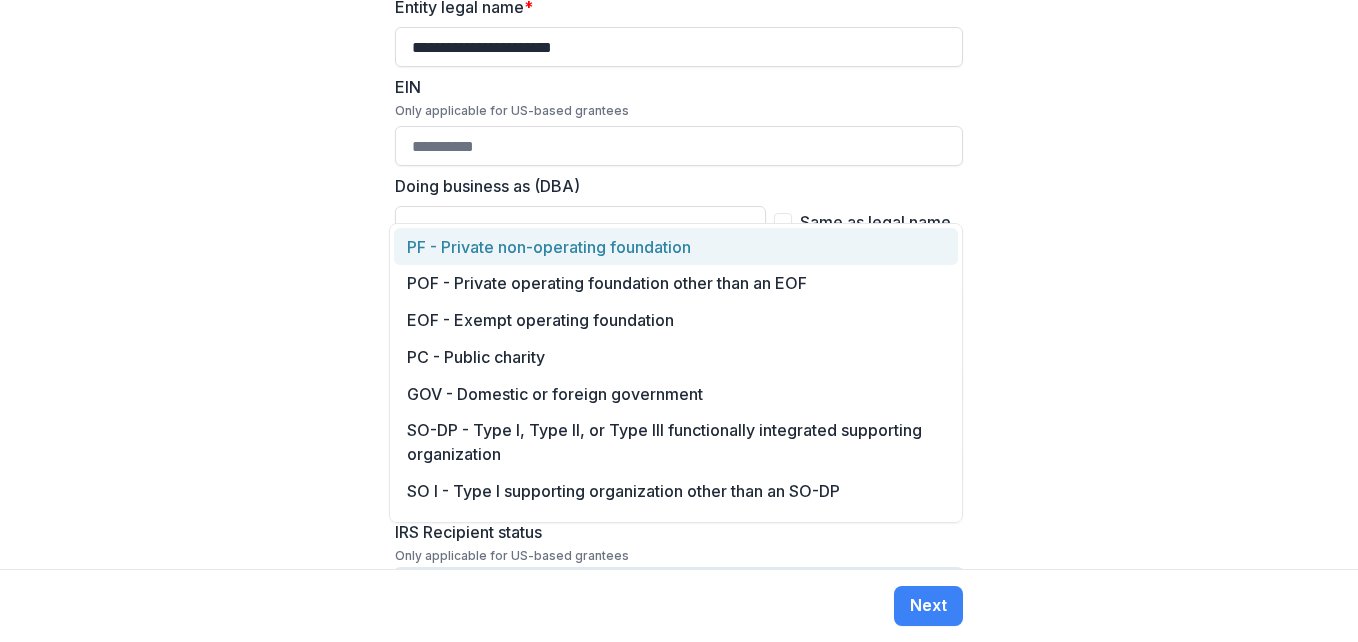 click at bounding box center [661, 591] 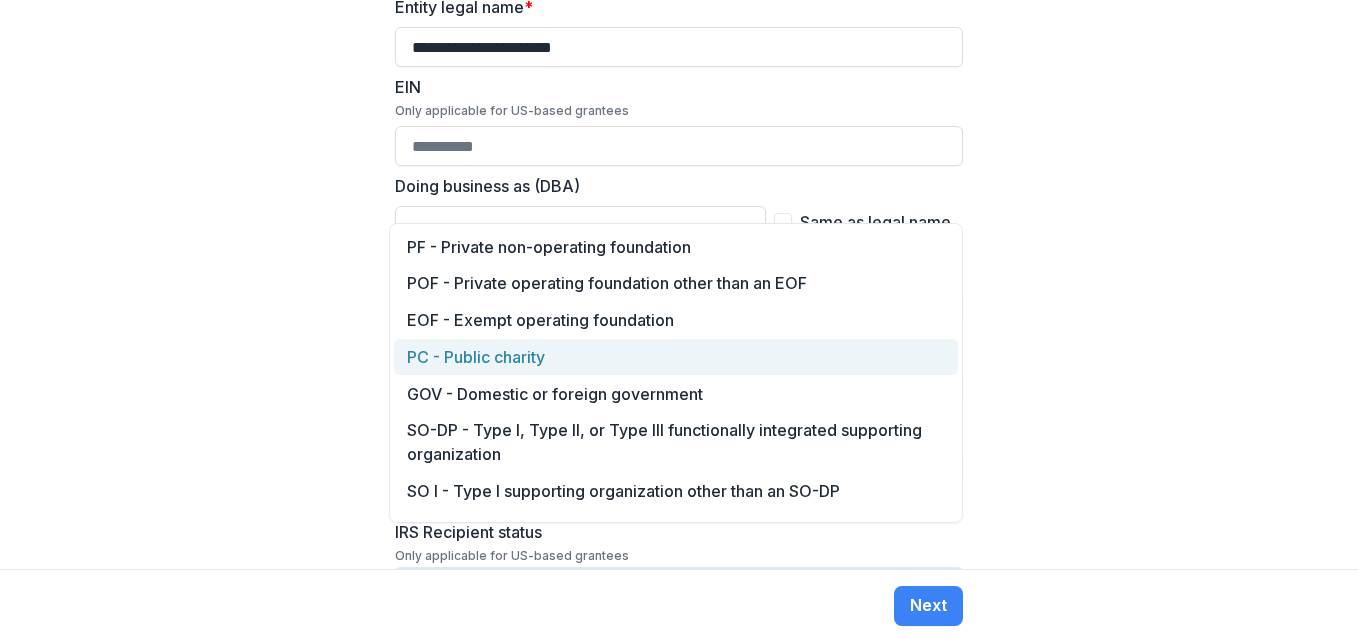 scroll, scrollTop: 260, scrollLeft: 0, axis: vertical 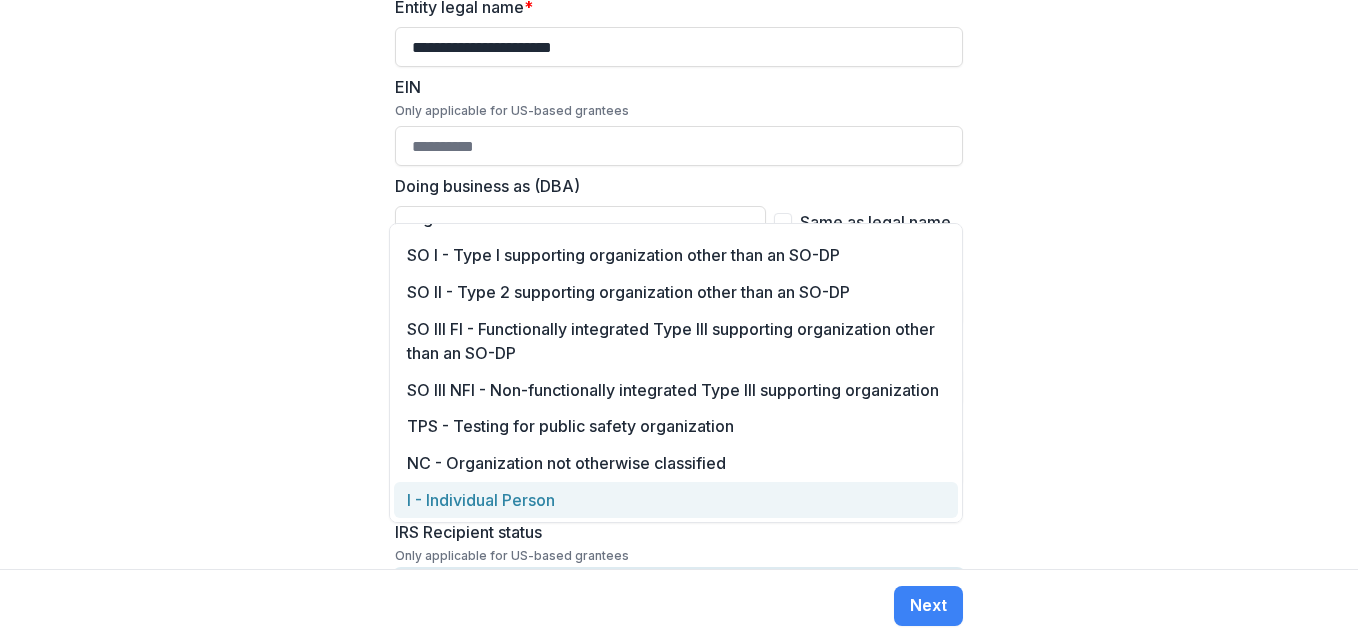 click on "I - Individual Person" at bounding box center [676, 500] 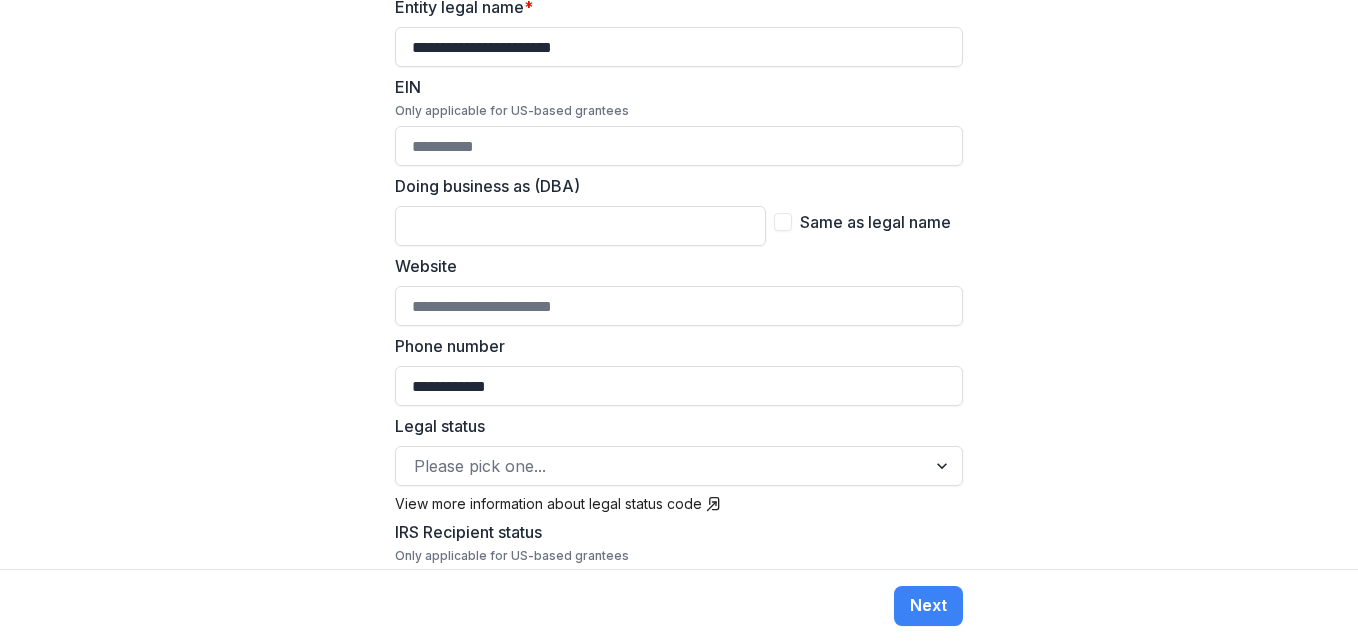 scroll, scrollTop: 996, scrollLeft: 0, axis: vertical 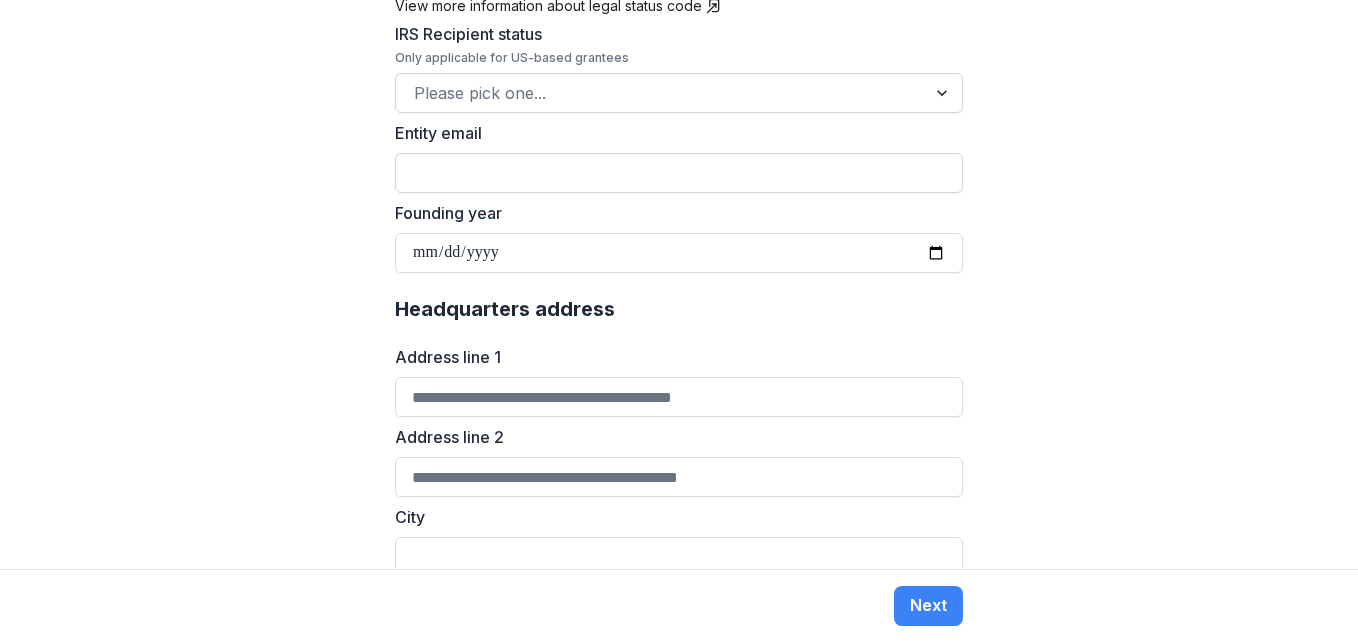 click on "Entity email" at bounding box center [679, 173] 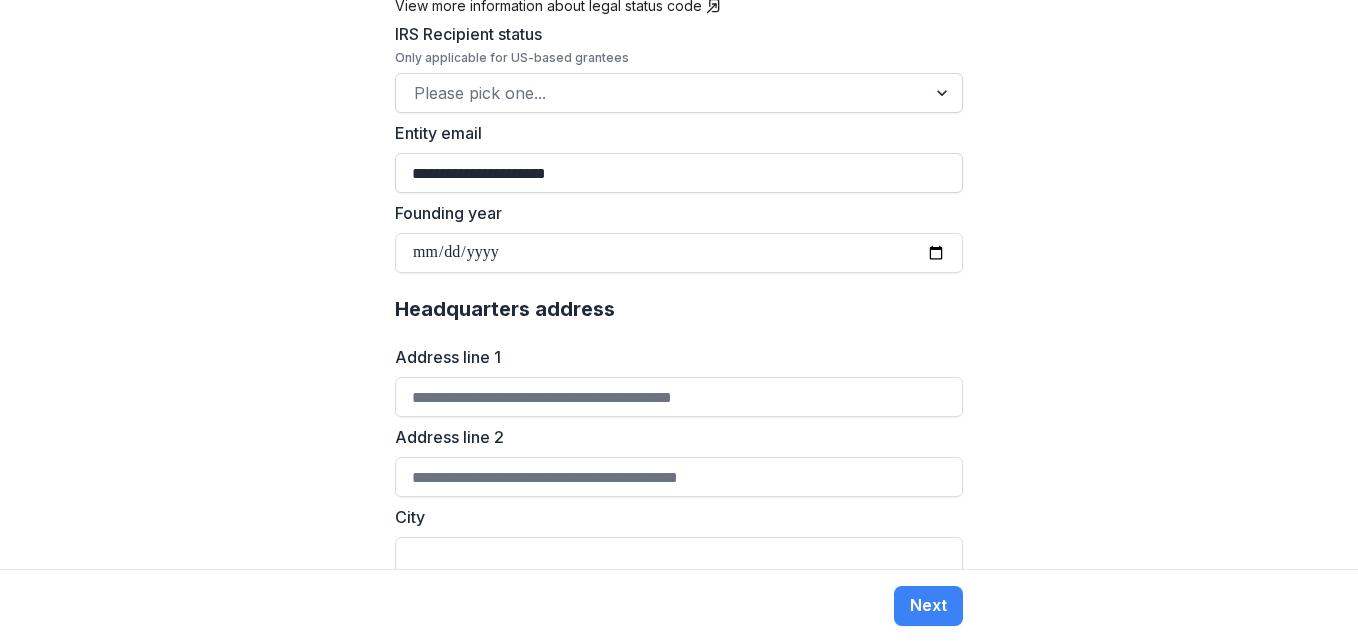 type on "**********" 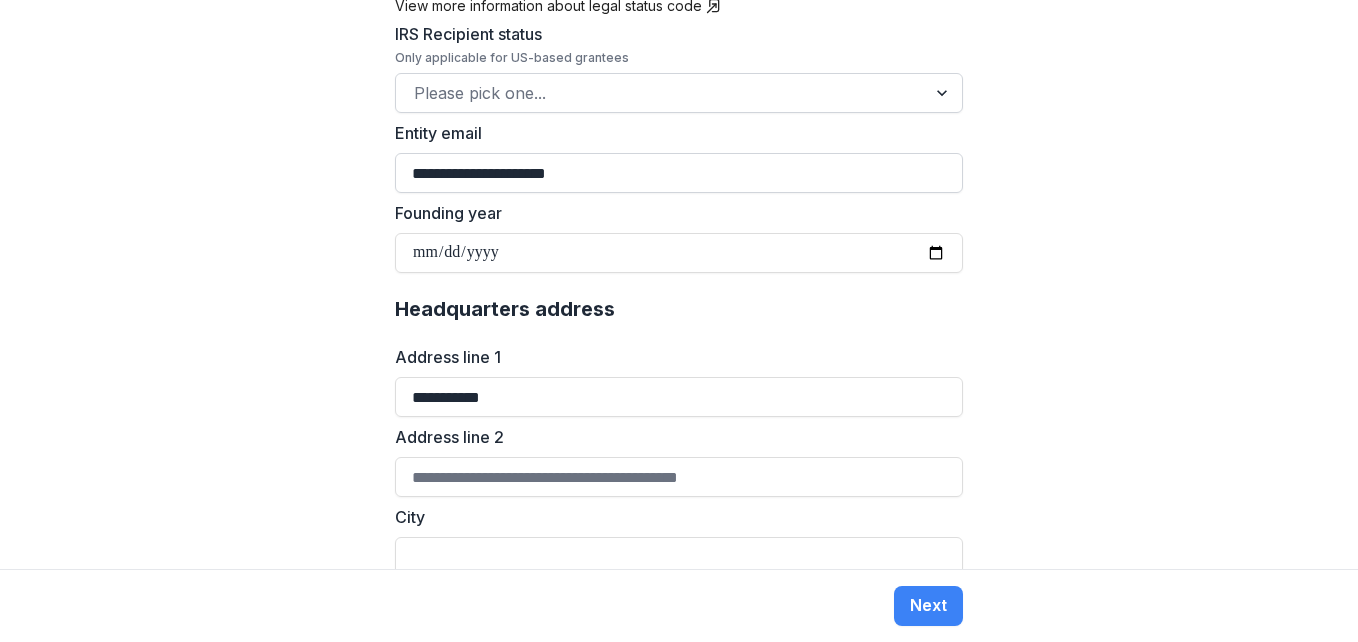type on "**********" 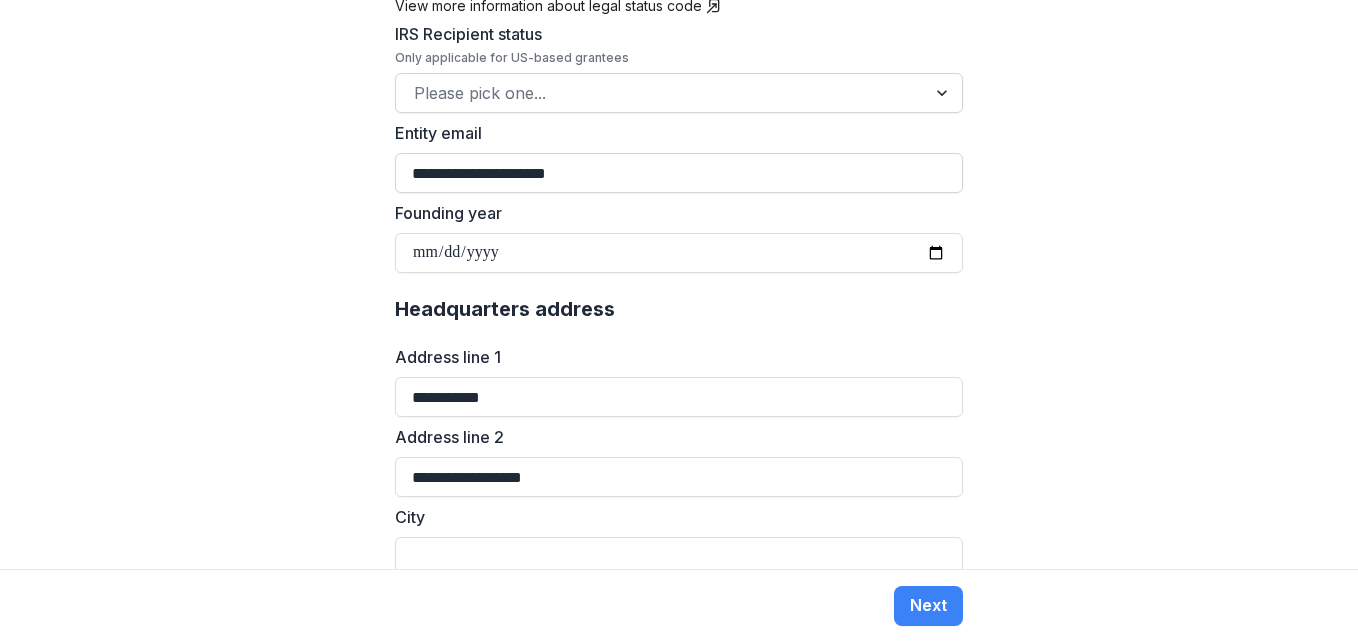 type on "********" 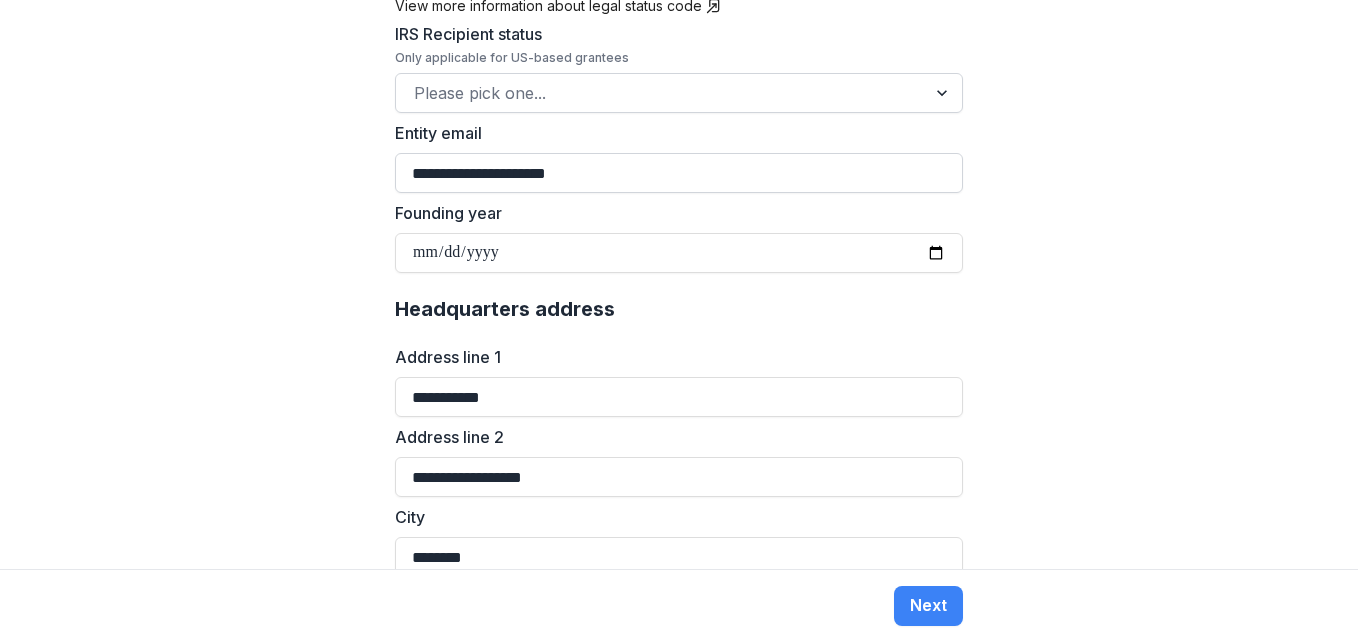 type on "*****" 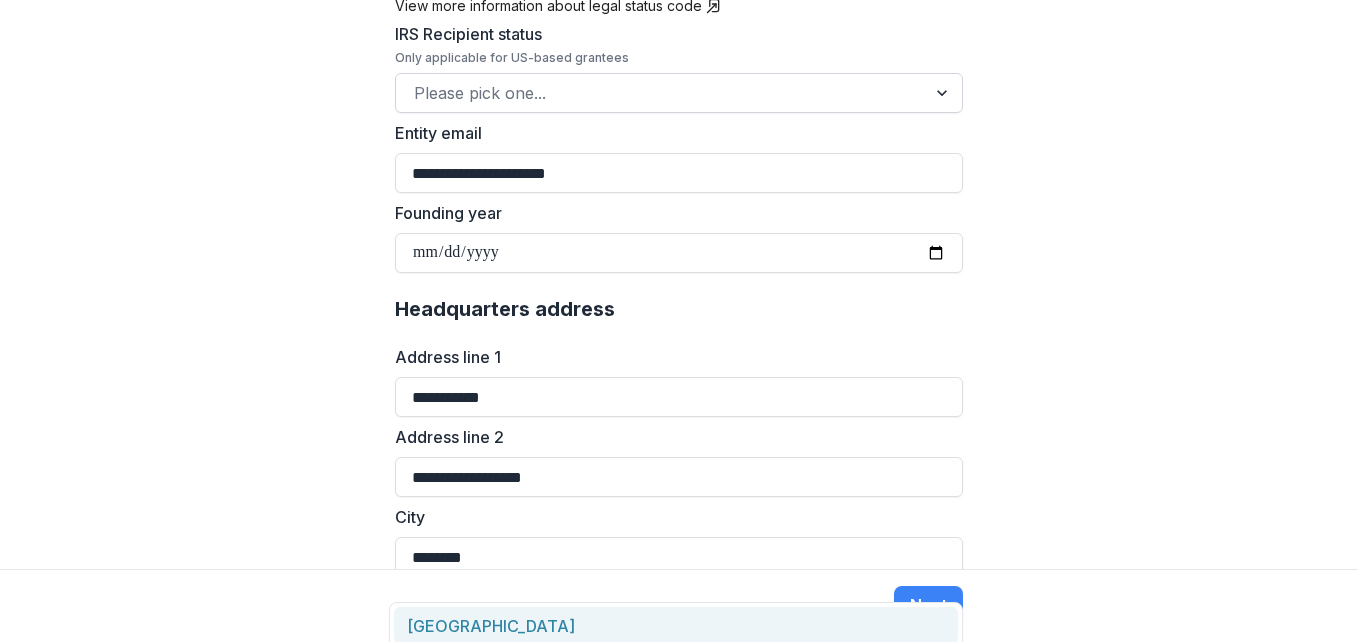click on "Headquarters address" at bounding box center (679, 309) 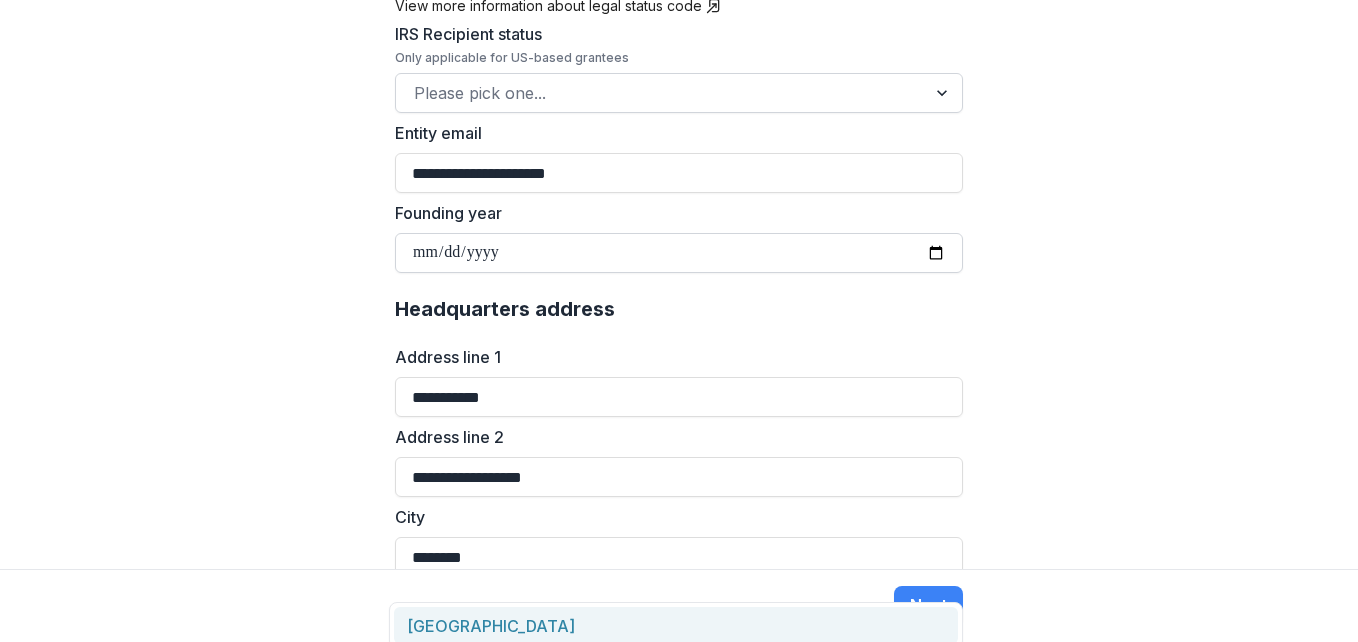 click on "Founding year" at bounding box center [679, 253] 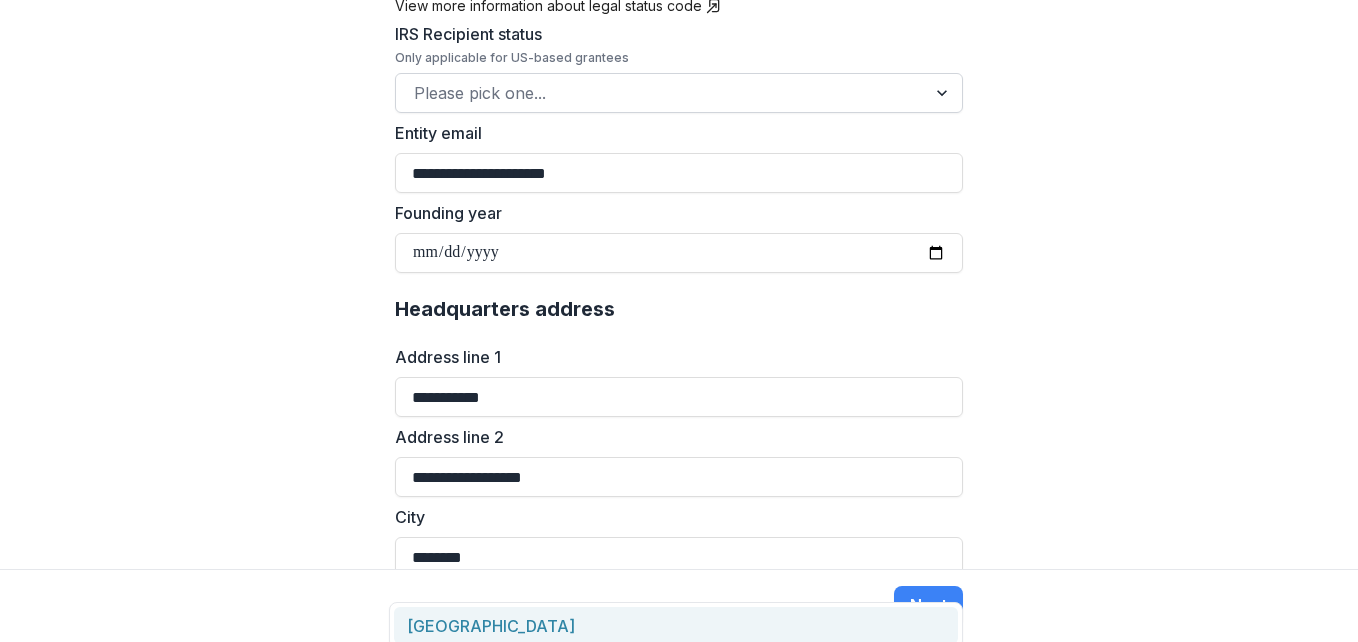 type on "**********" 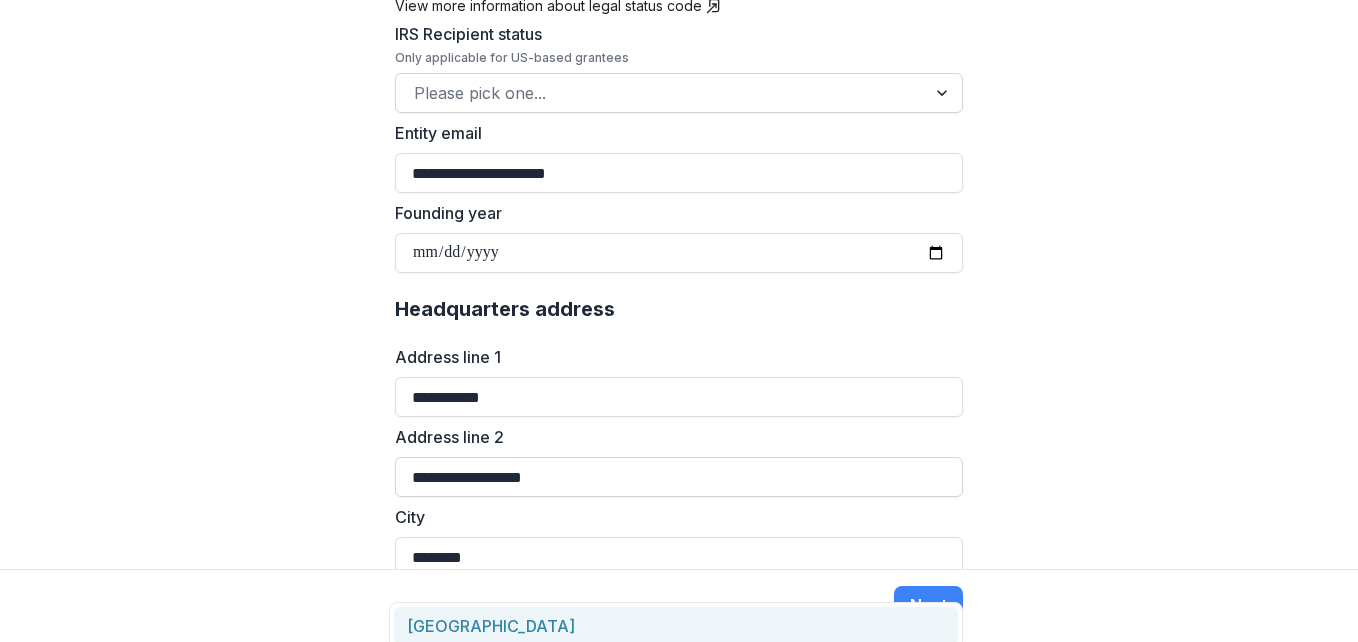 click on "**********" at bounding box center (679, 477) 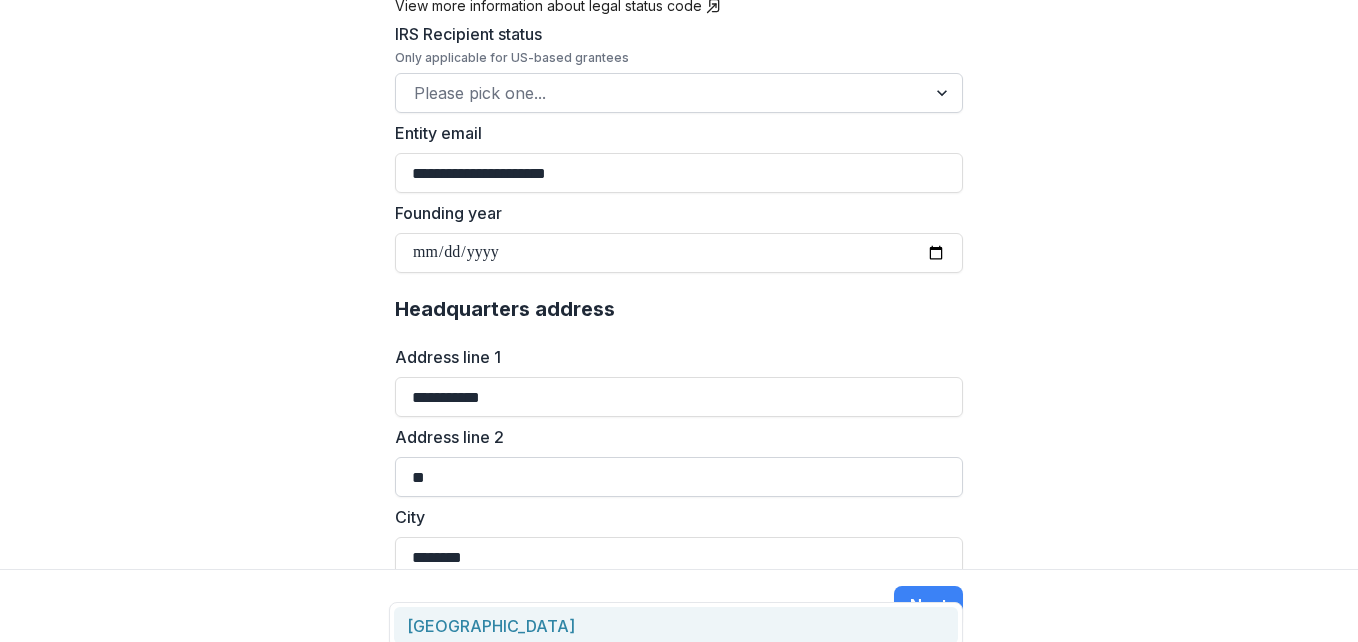 type on "*" 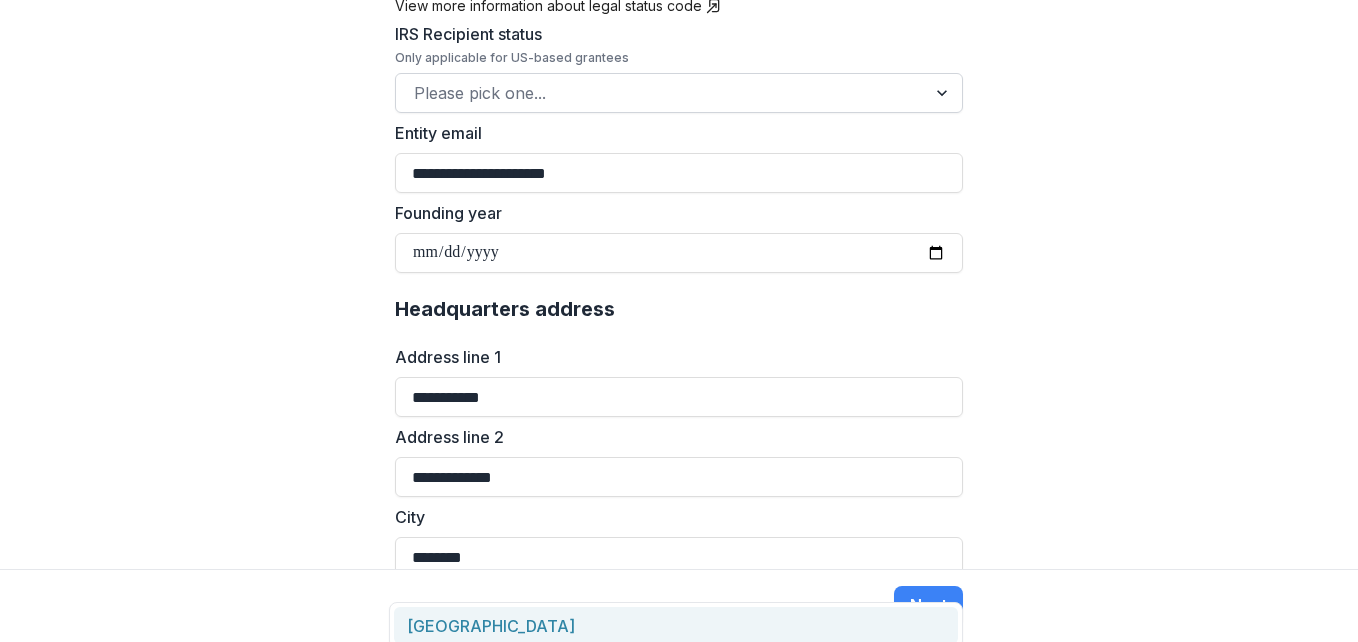 type on "**********" 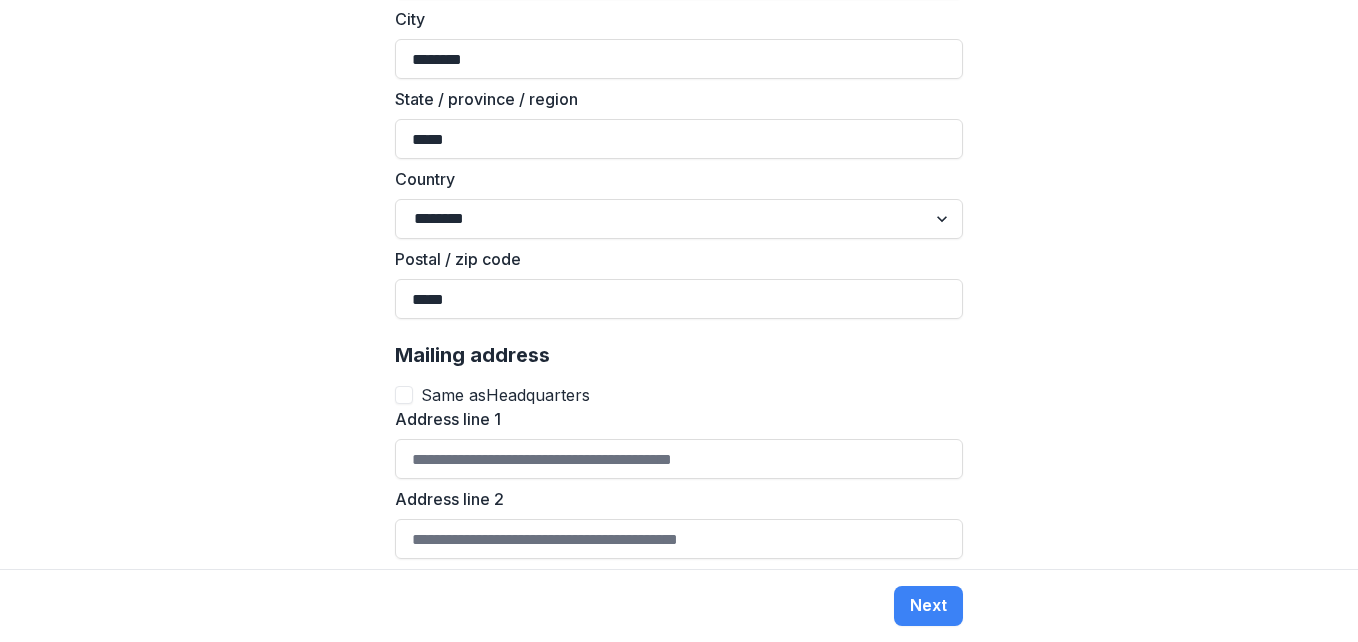 scroll, scrollTop: 1992, scrollLeft: 0, axis: vertical 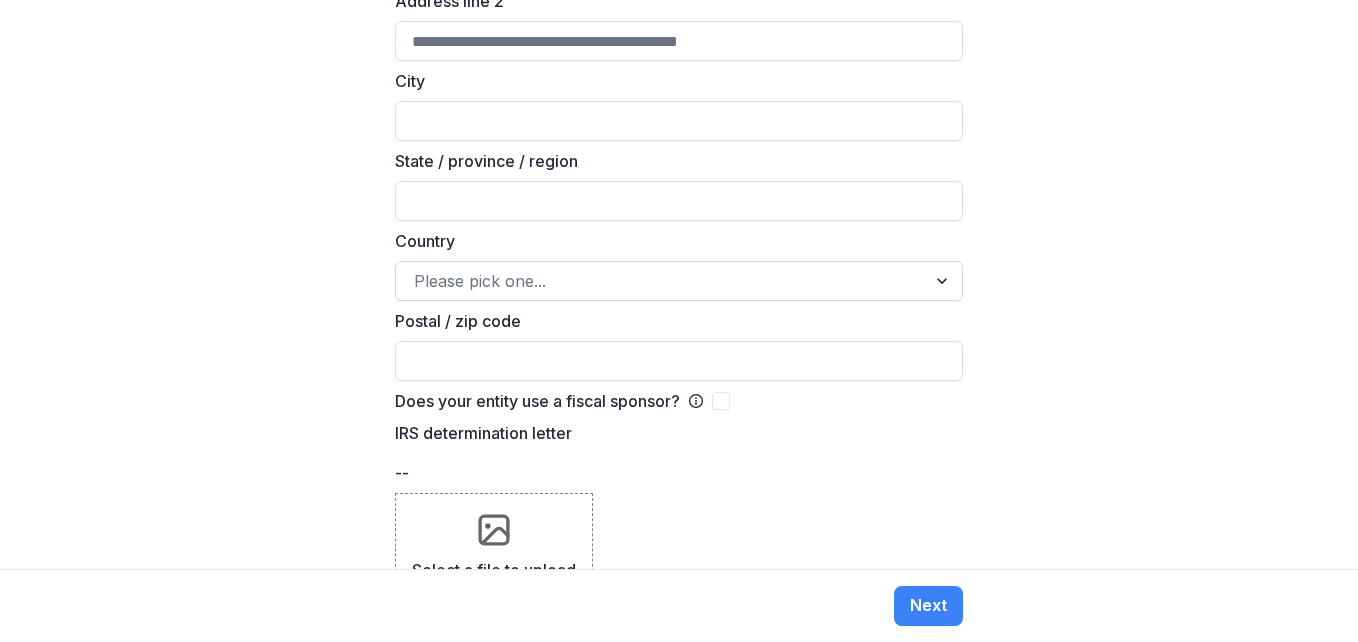 click at bounding box center [661, 281] 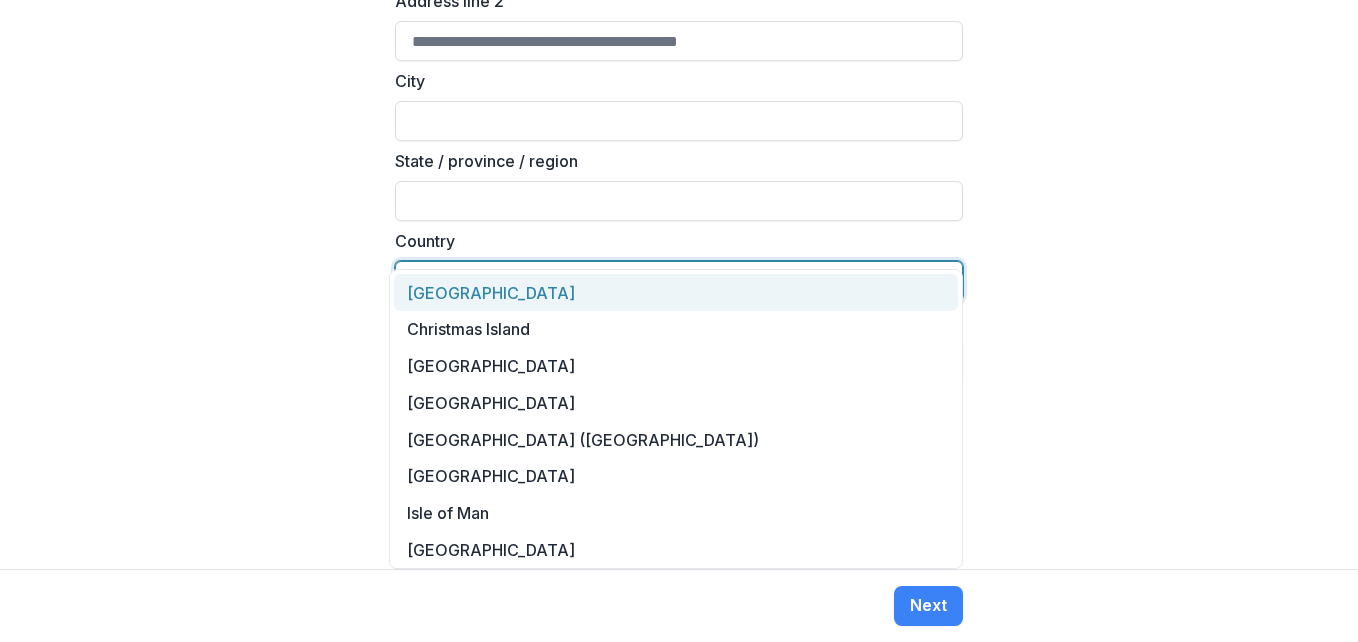 type on "****" 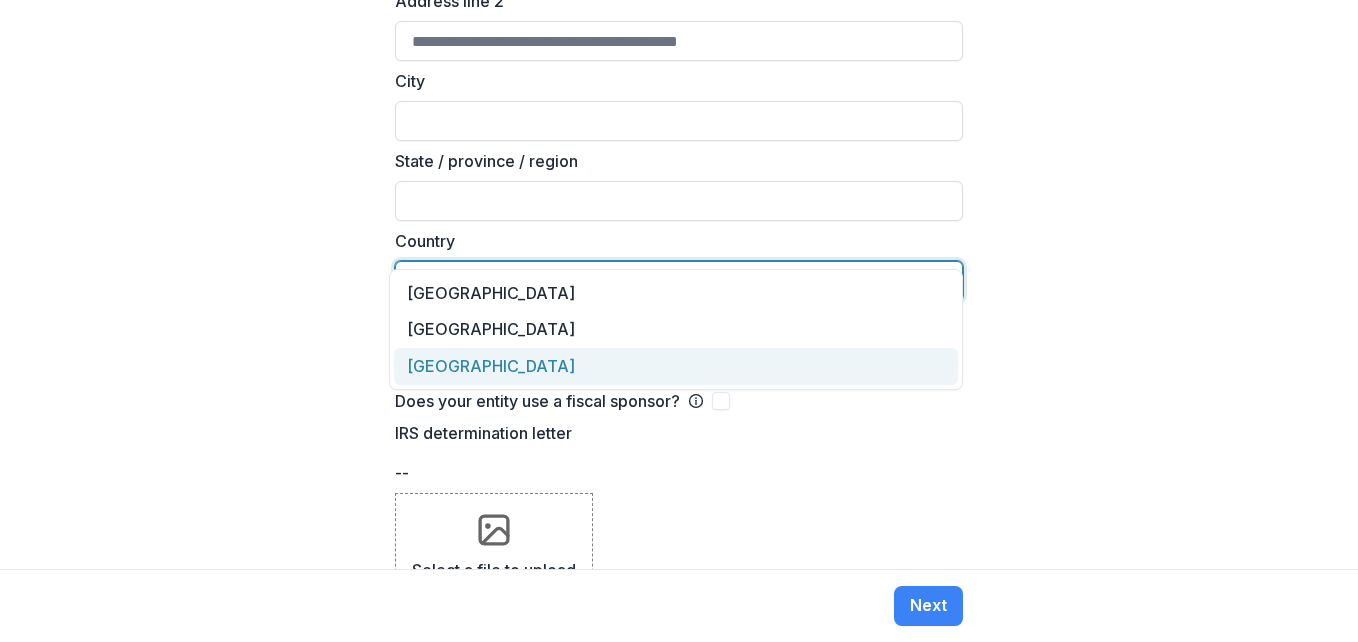 click on "Malaysia" at bounding box center [676, 366] 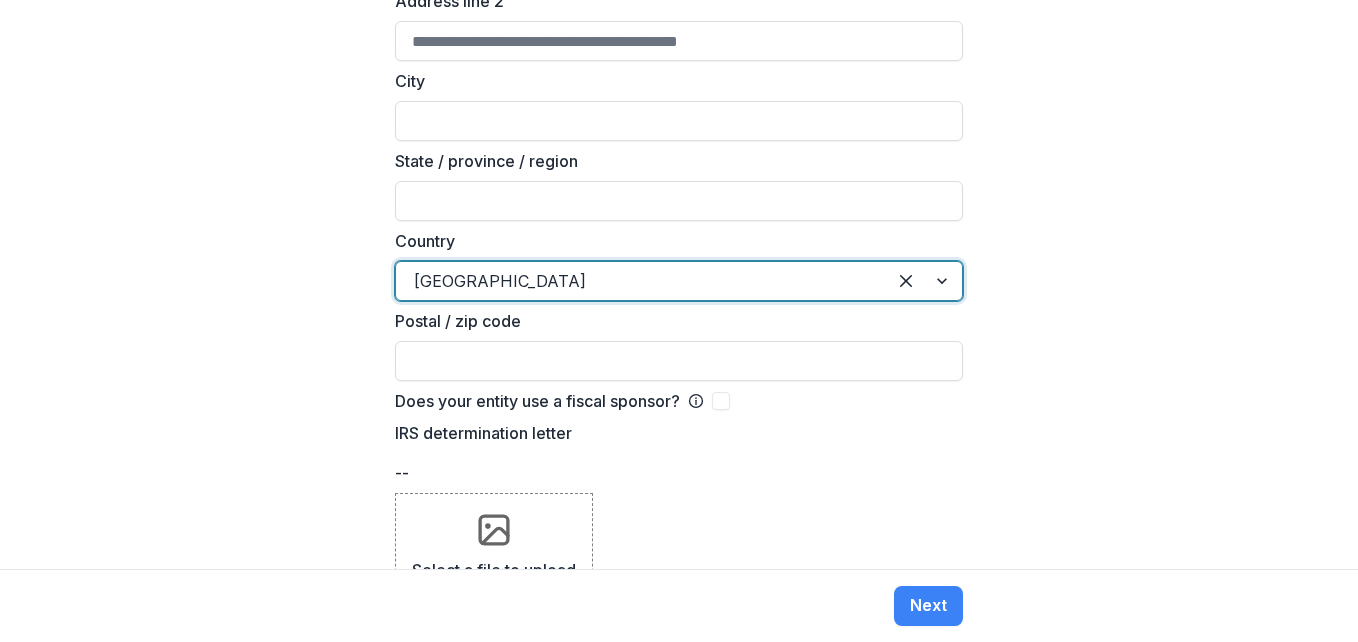 type 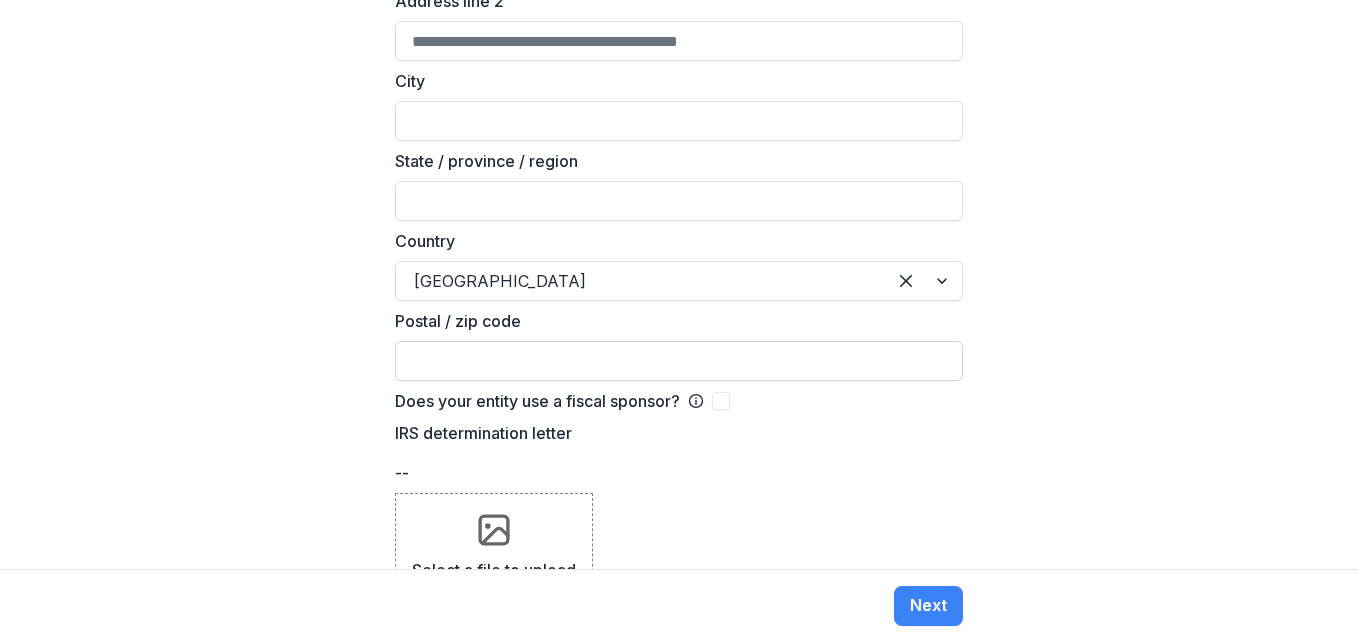 click on "Postal / zip code" at bounding box center (679, 361) 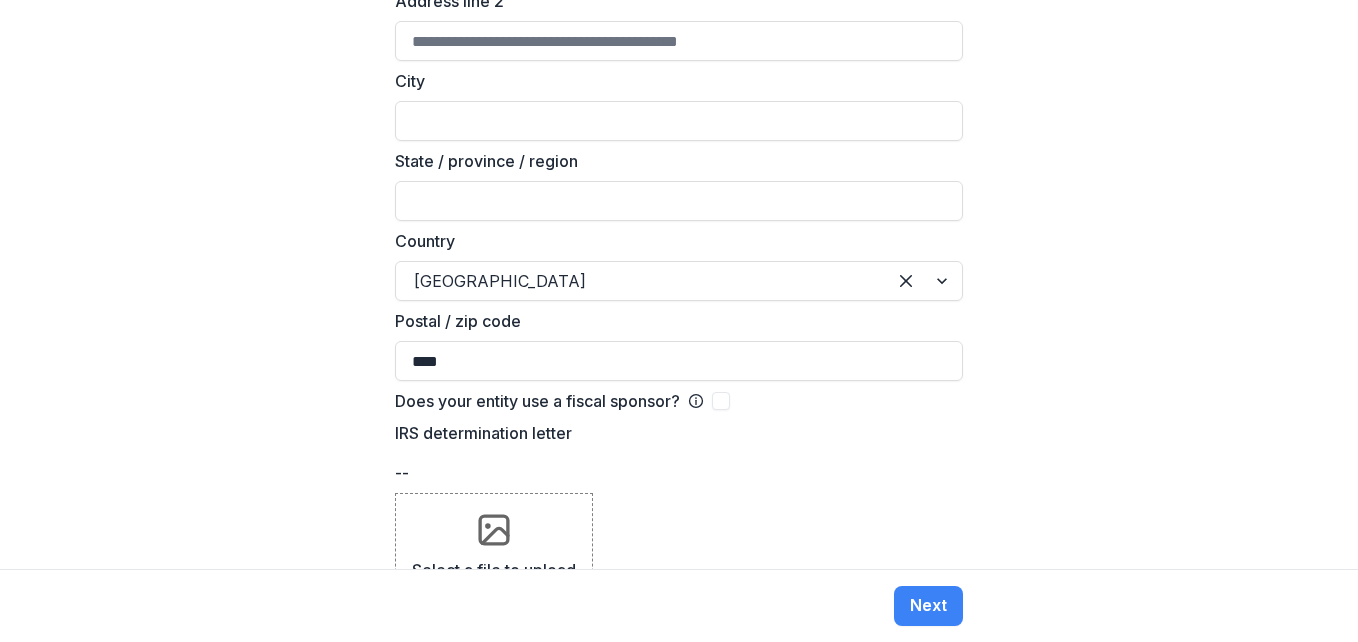 click on "Does your entity use a fiscal sponsor?" at bounding box center [679, 401] 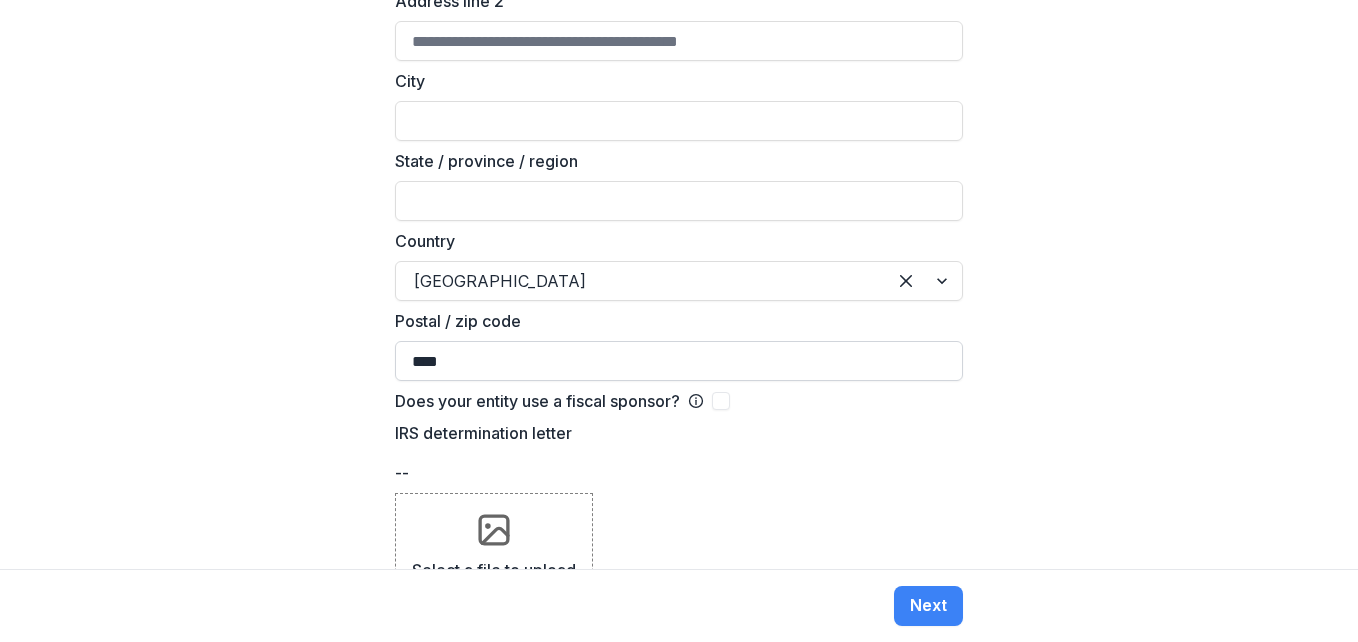 click on "****" at bounding box center [679, 361] 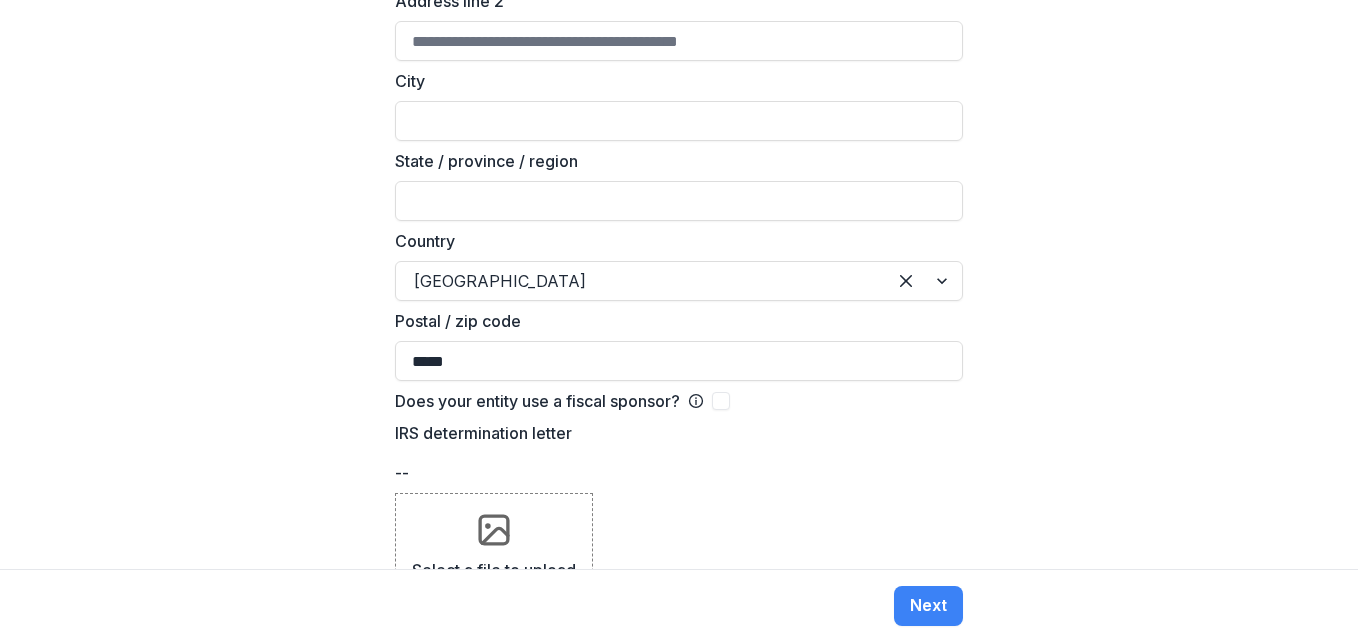 type on "*****" 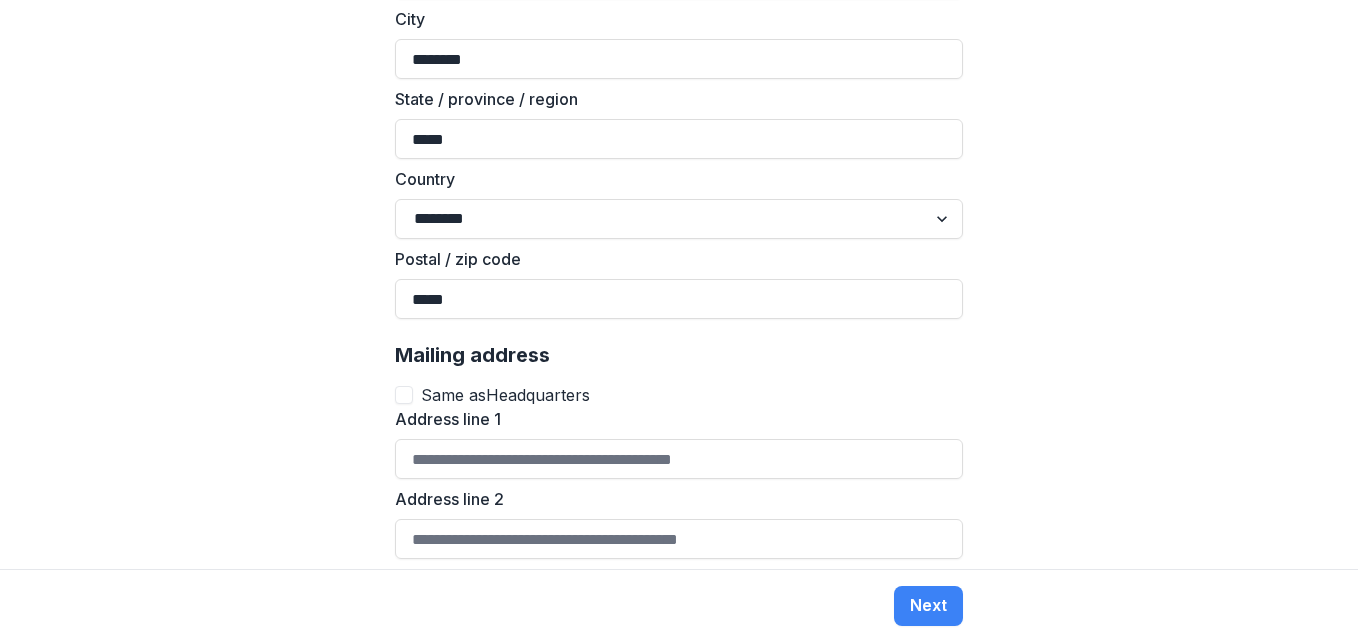 scroll, scrollTop: 1992, scrollLeft: 0, axis: vertical 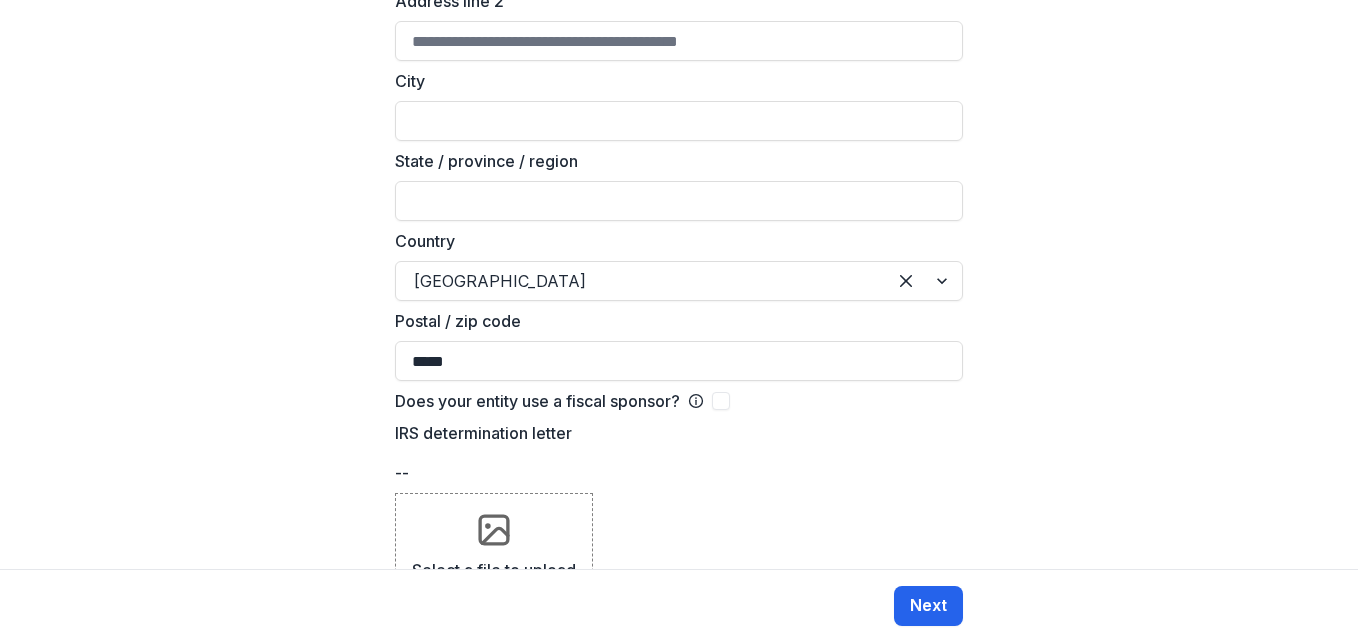 click on "Next" at bounding box center [928, 606] 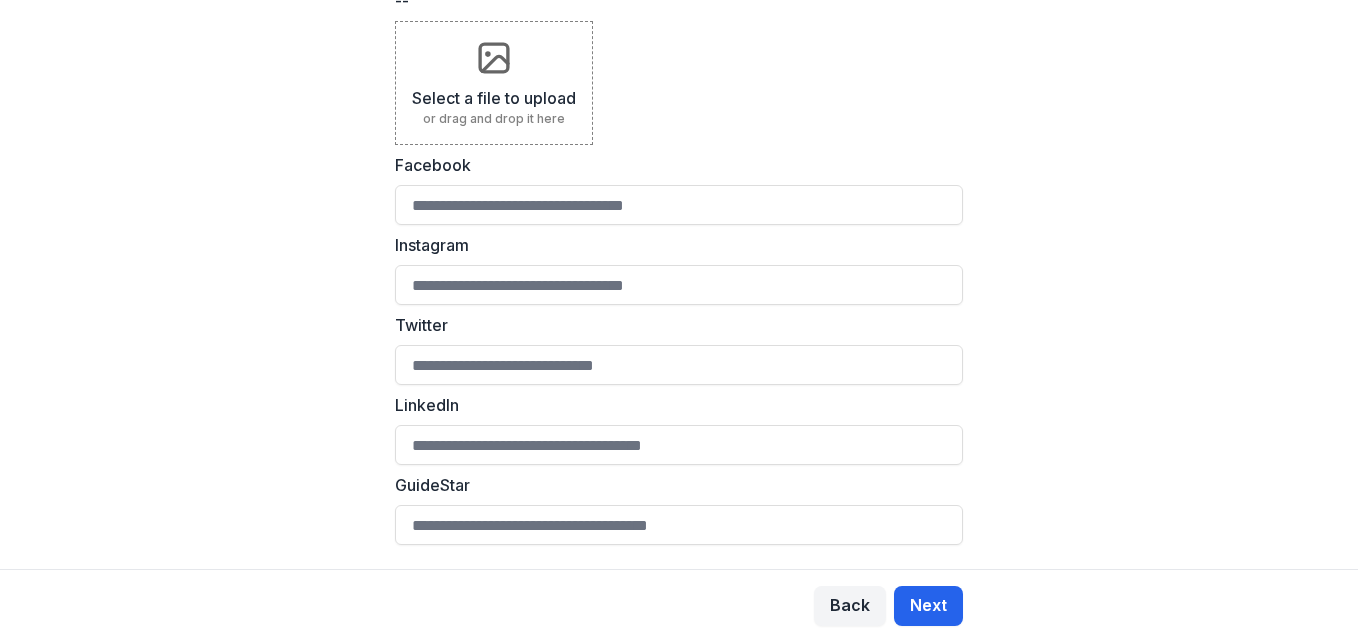 scroll, scrollTop: 0, scrollLeft: 0, axis: both 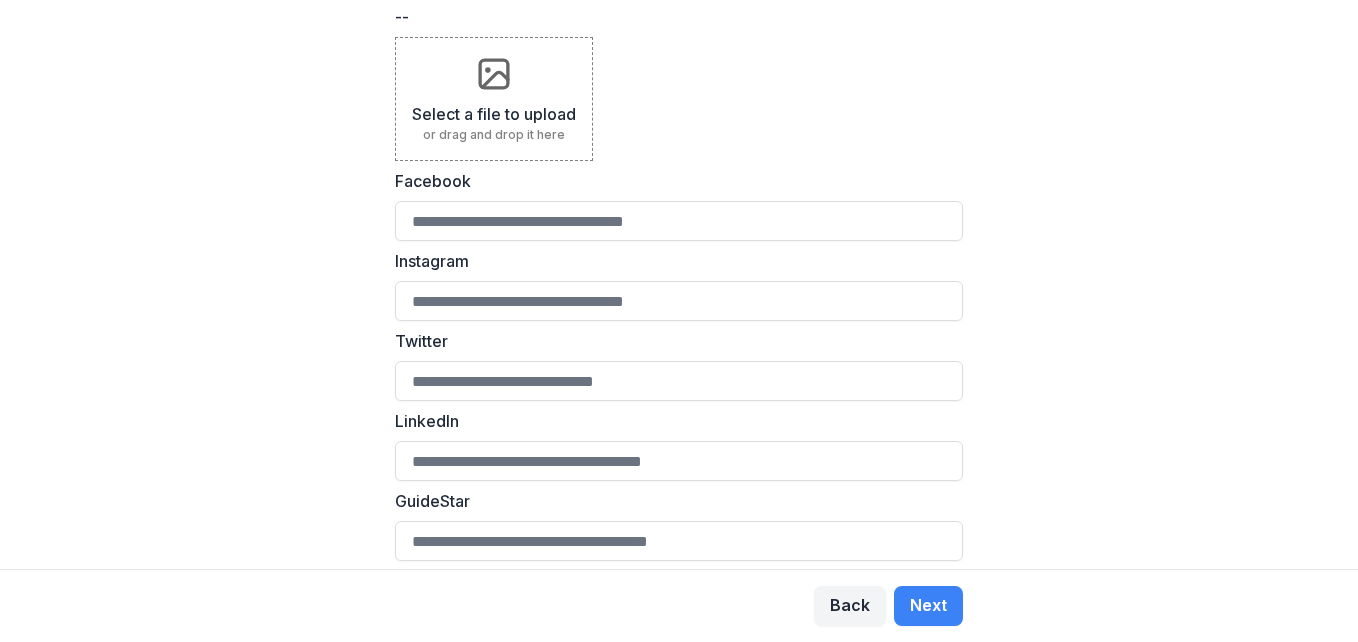 click on "Temelio Logout Hello! Welcome to Temelio. 1 Basic 2 Details 3 Team Need Help? Chat with support Have an EIN? Onboard faster through our Candid integration Make completing grant proposals on our platform easier by adding information to your entity's profile. Entity details Mission Vision Entity logo -- Select a file to upload or drag and drop it here Facebook Instagram Twitter LinkedIn GuideStar Back Next" at bounding box center [679, 321] 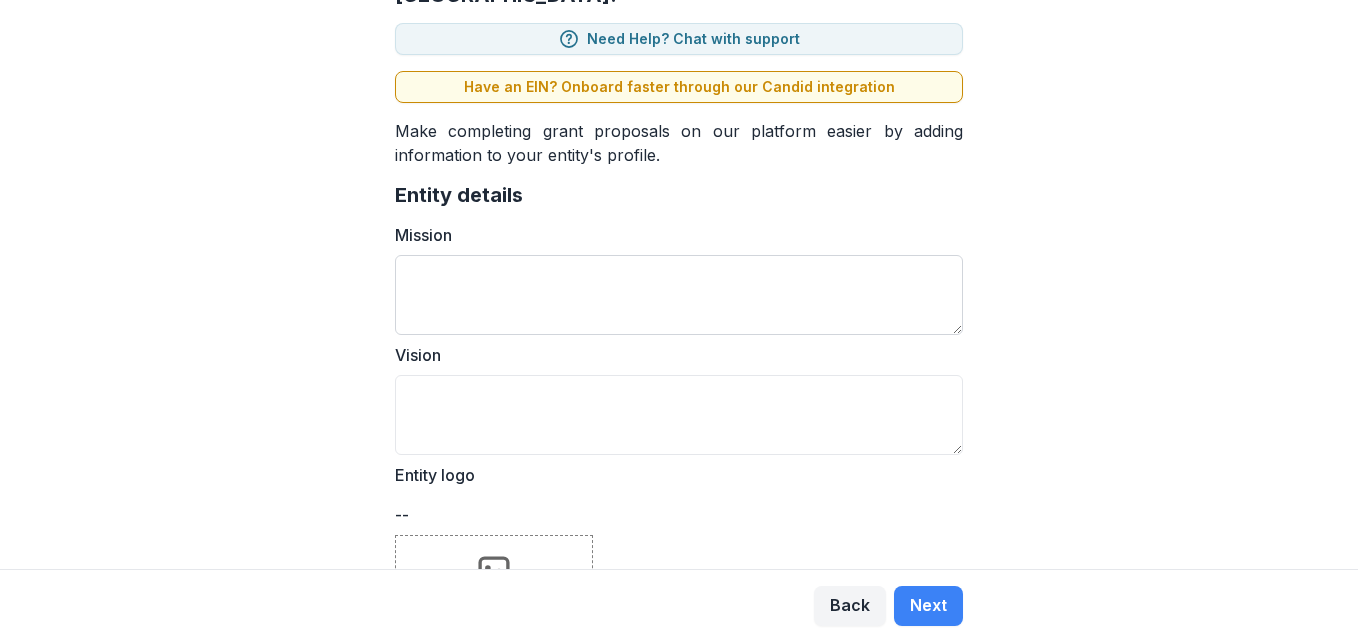 click on "Mission" at bounding box center (679, 295) 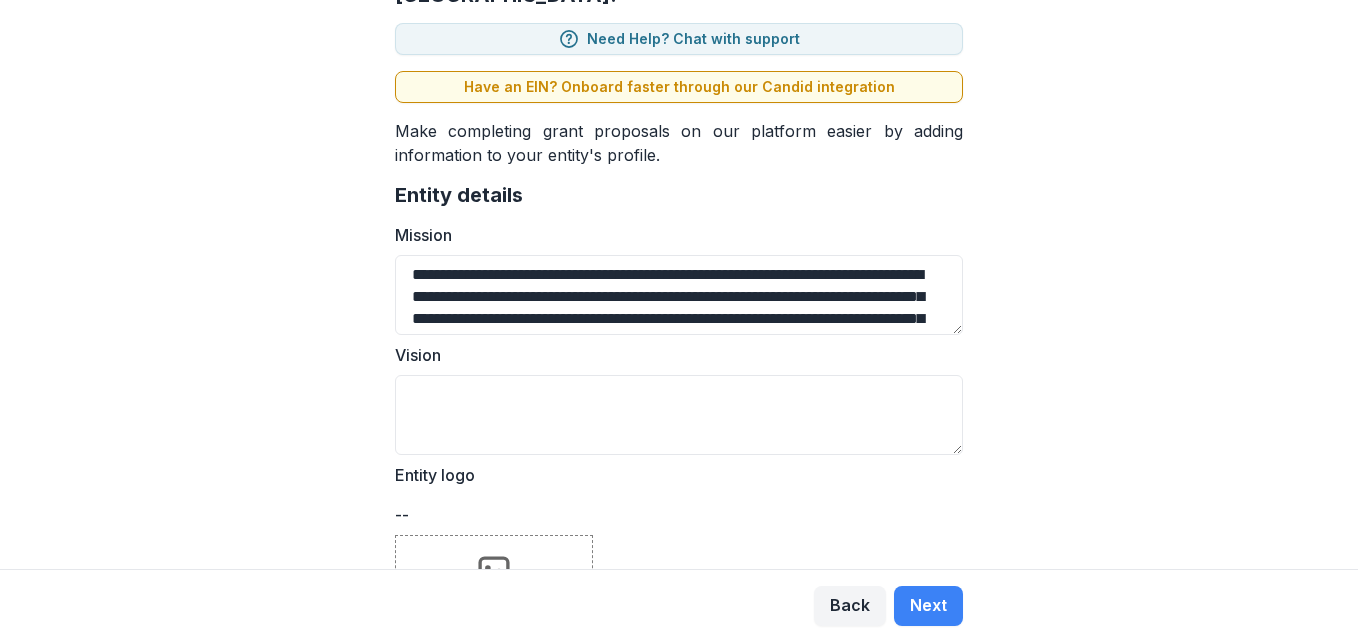 scroll, scrollTop: 61, scrollLeft: 0, axis: vertical 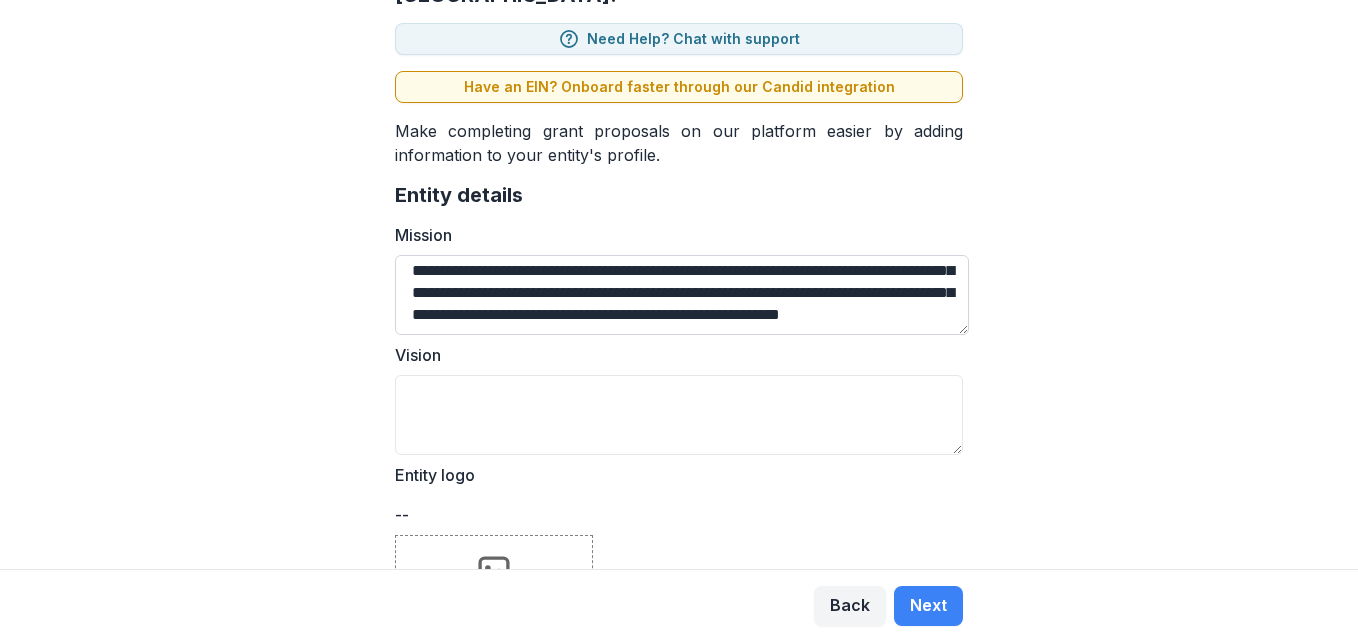 click on "**********" at bounding box center [682, 295] 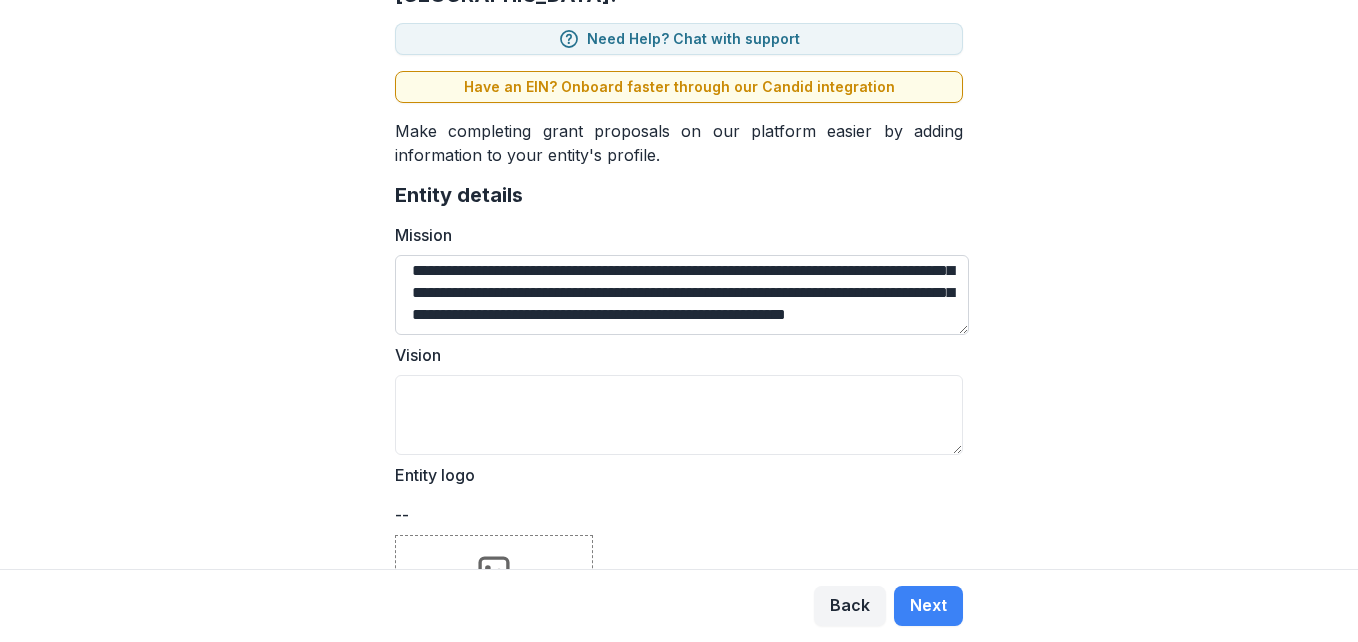 scroll, scrollTop: 7, scrollLeft: 0, axis: vertical 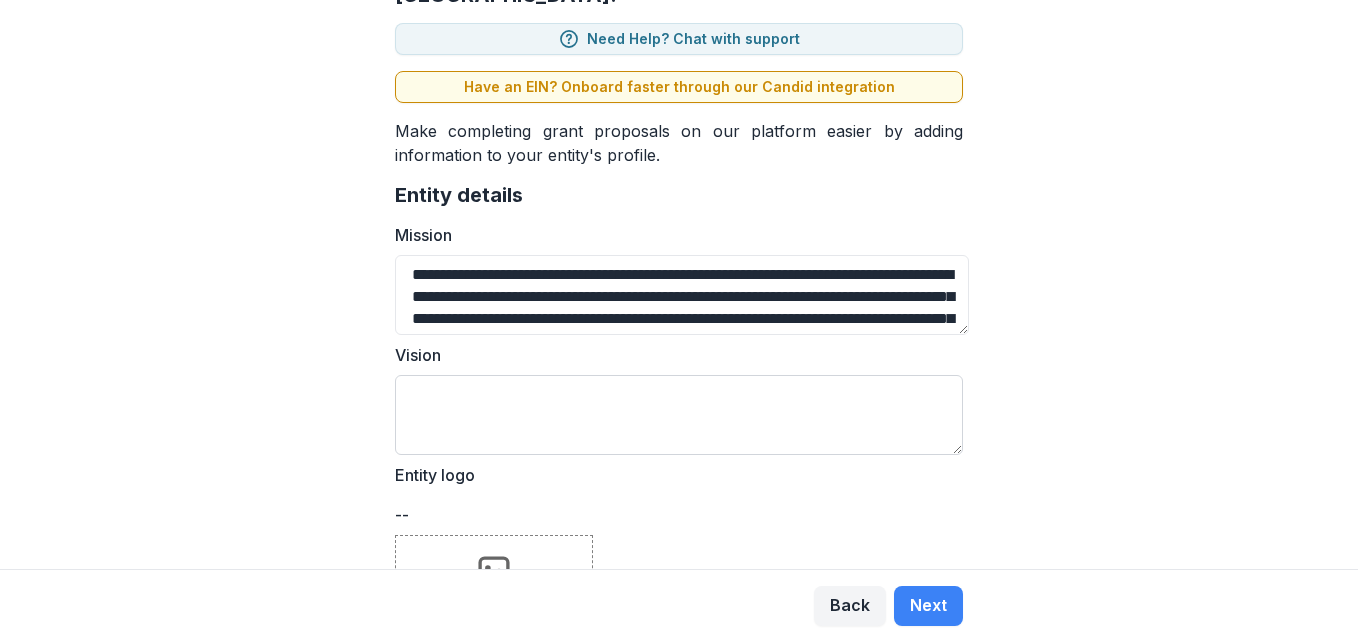 type on "**********" 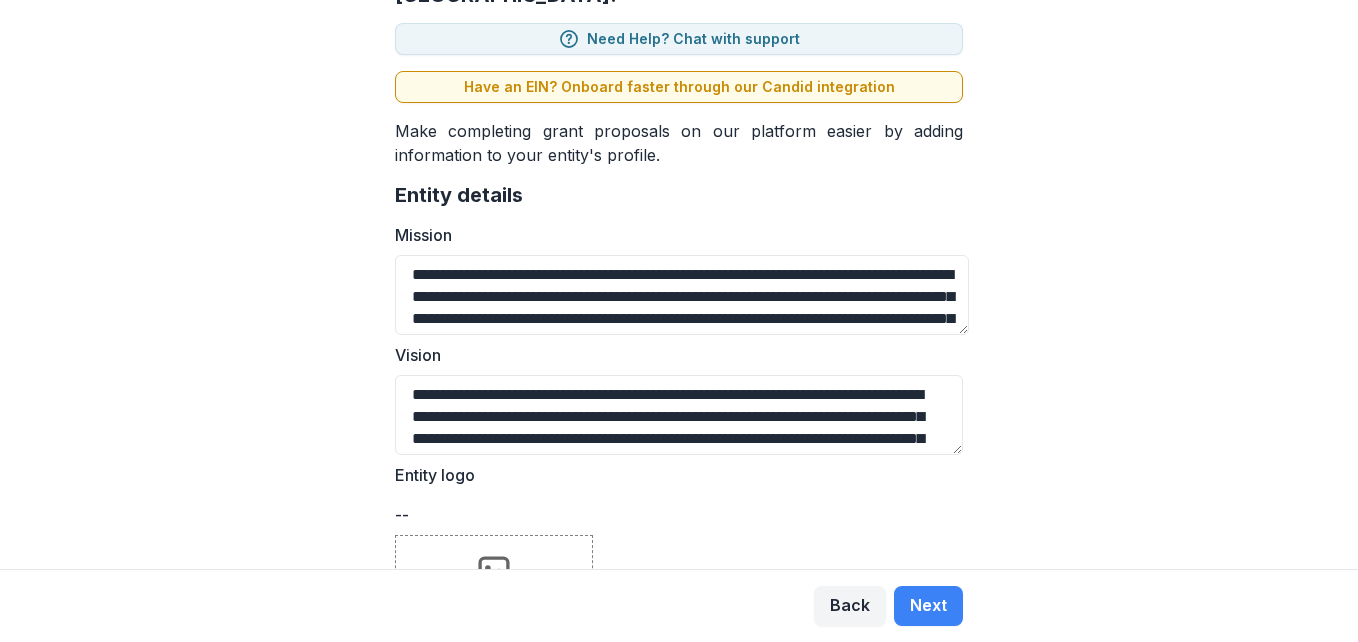 scroll, scrollTop: 105, scrollLeft: 0, axis: vertical 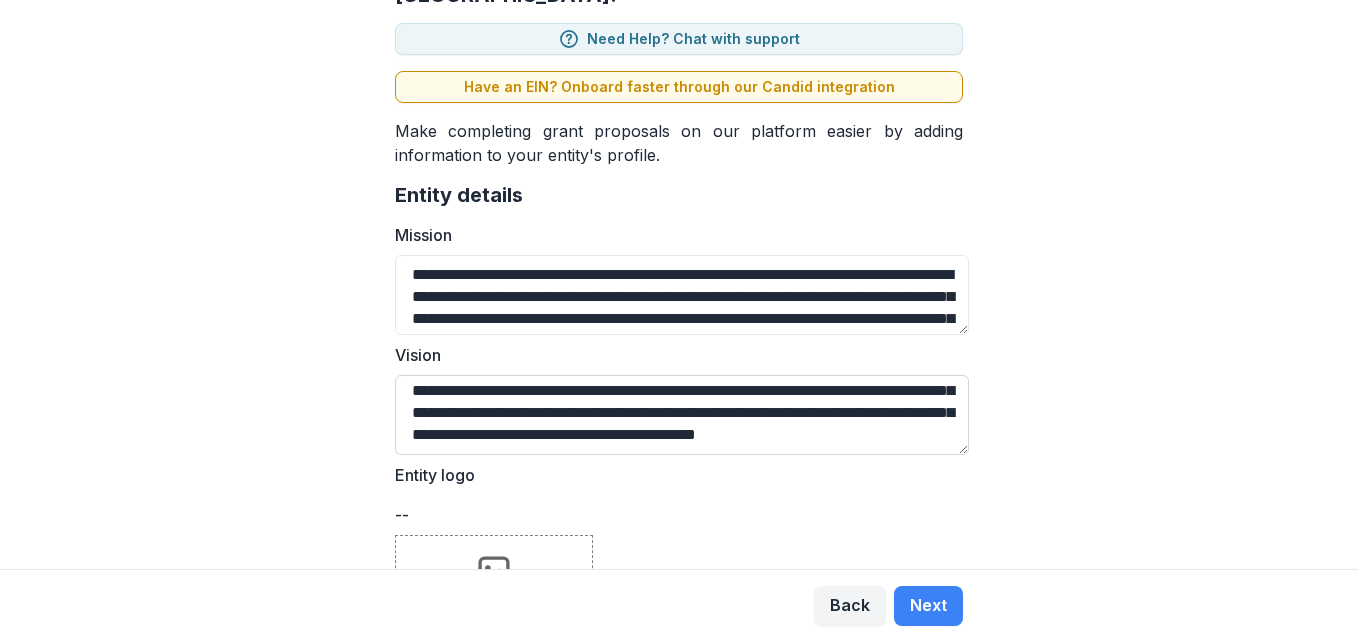 click on "**********" at bounding box center (682, 415) 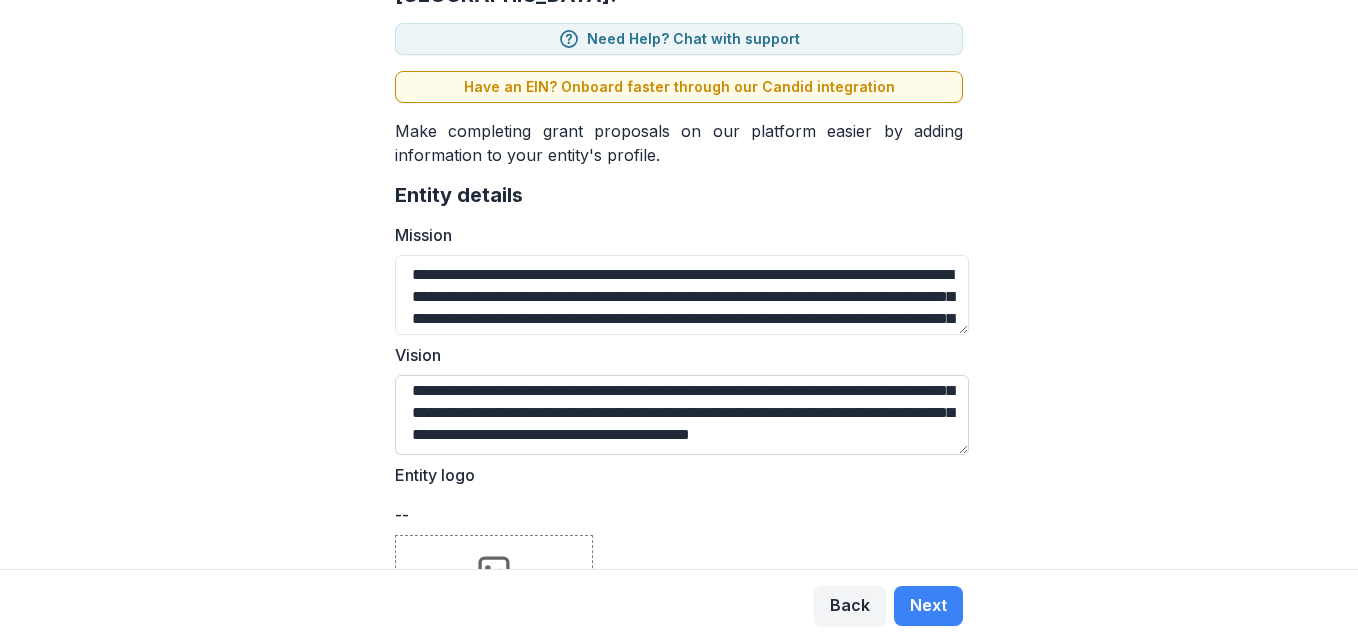 scroll, scrollTop: 97, scrollLeft: 0, axis: vertical 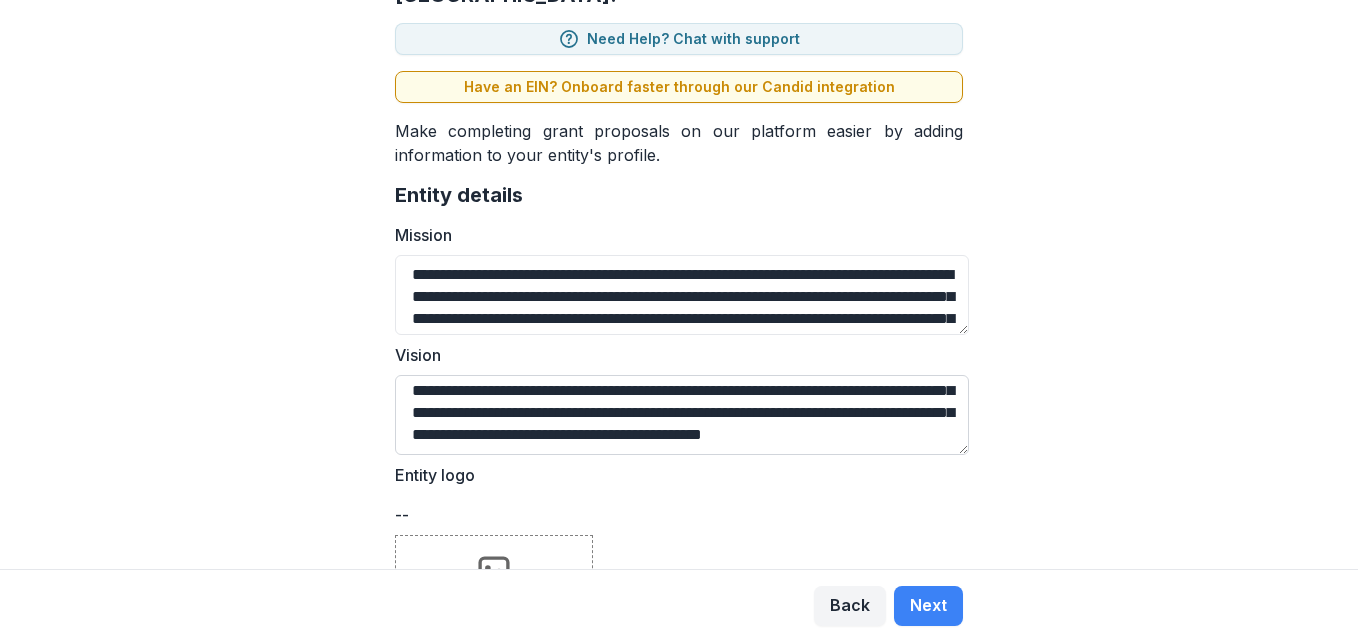 click on "**********" at bounding box center (682, 415) 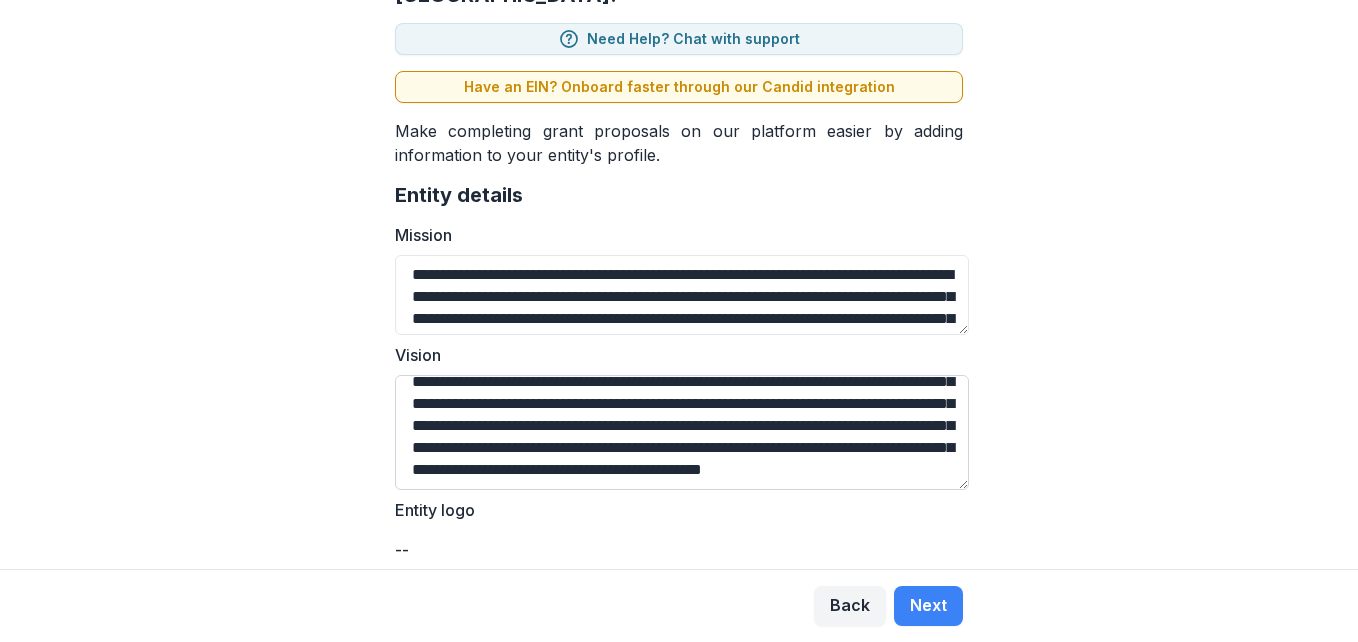 scroll, scrollTop: 0, scrollLeft: 0, axis: both 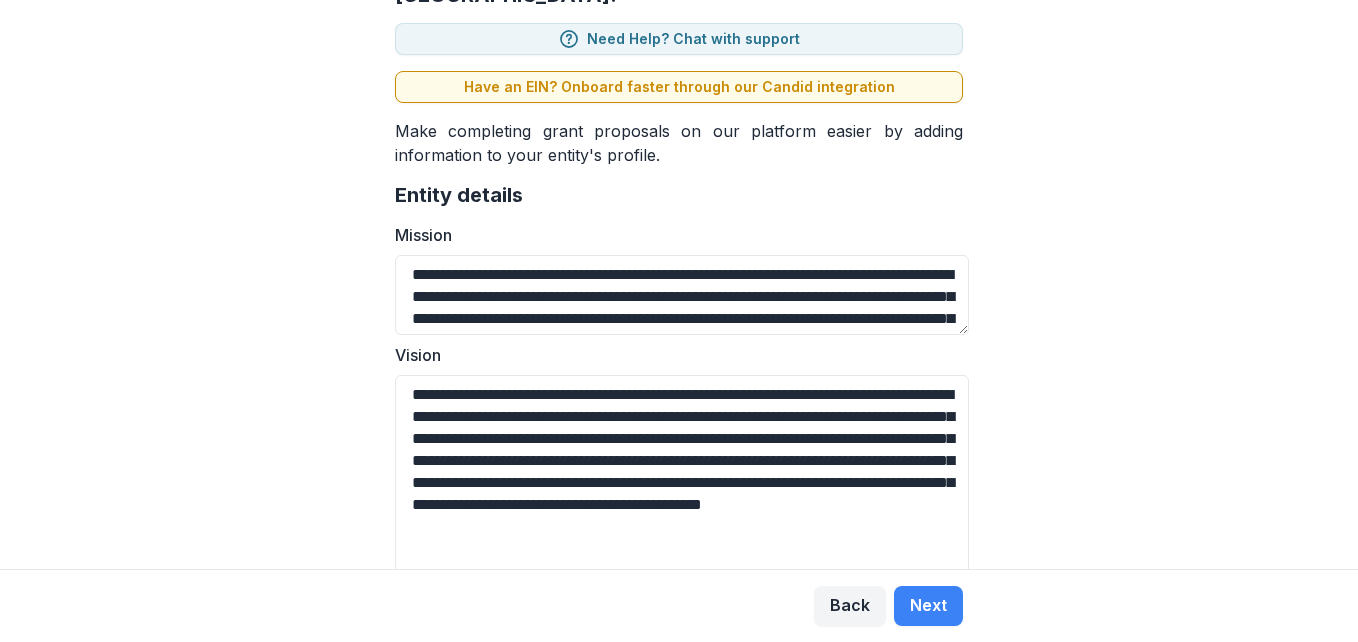 drag, startPoint x: 959, startPoint y: 432, endPoint x: 795, endPoint y: 584, distance: 223.6068 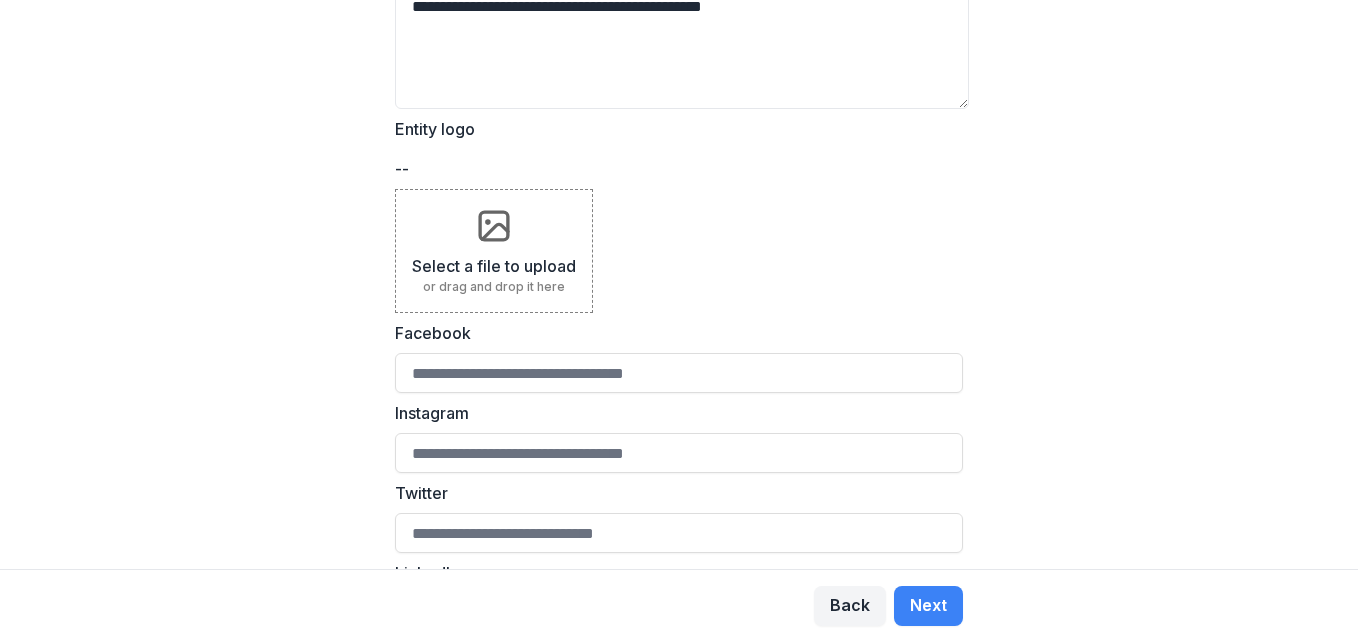 scroll, scrollTop: 800, scrollLeft: 0, axis: vertical 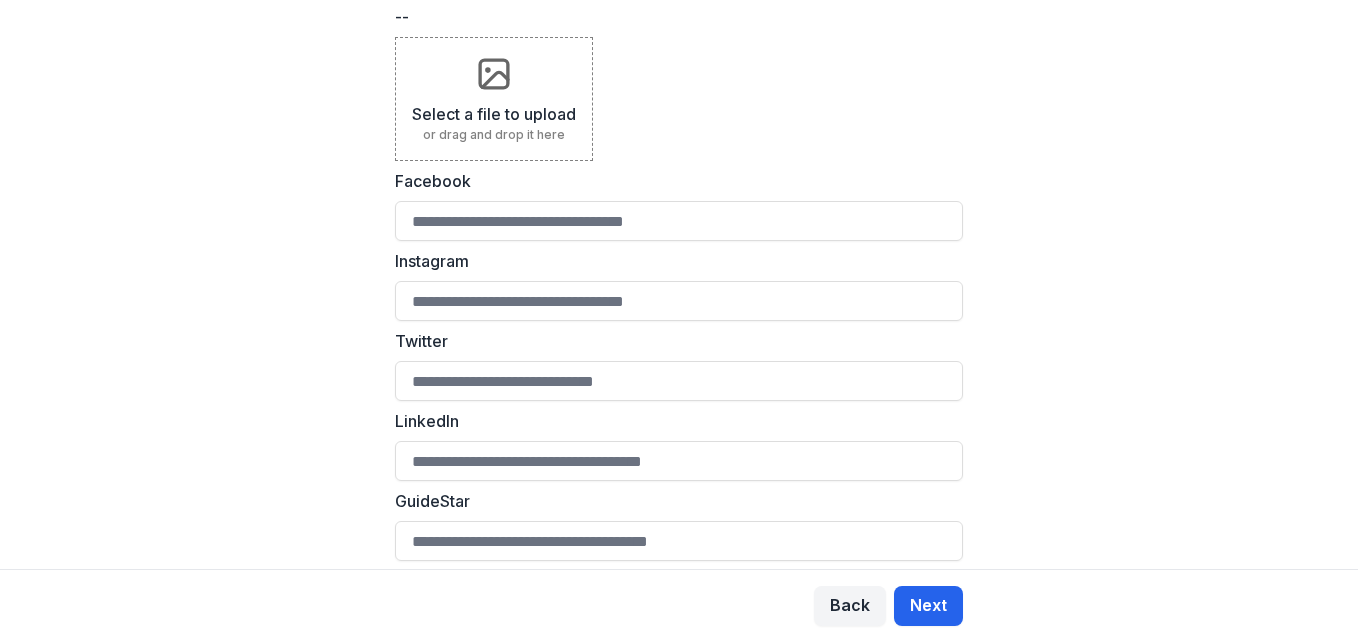 click on "Next" at bounding box center [928, 606] 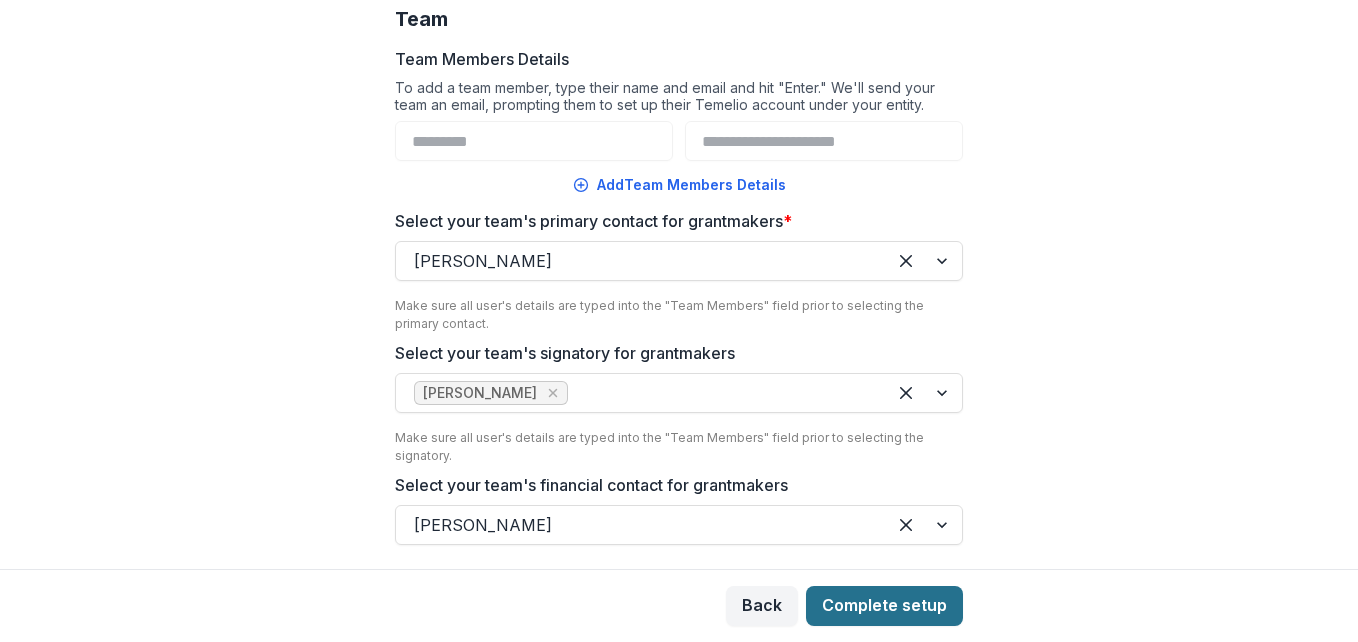 scroll, scrollTop: 0, scrollLeft: 0, axis: both 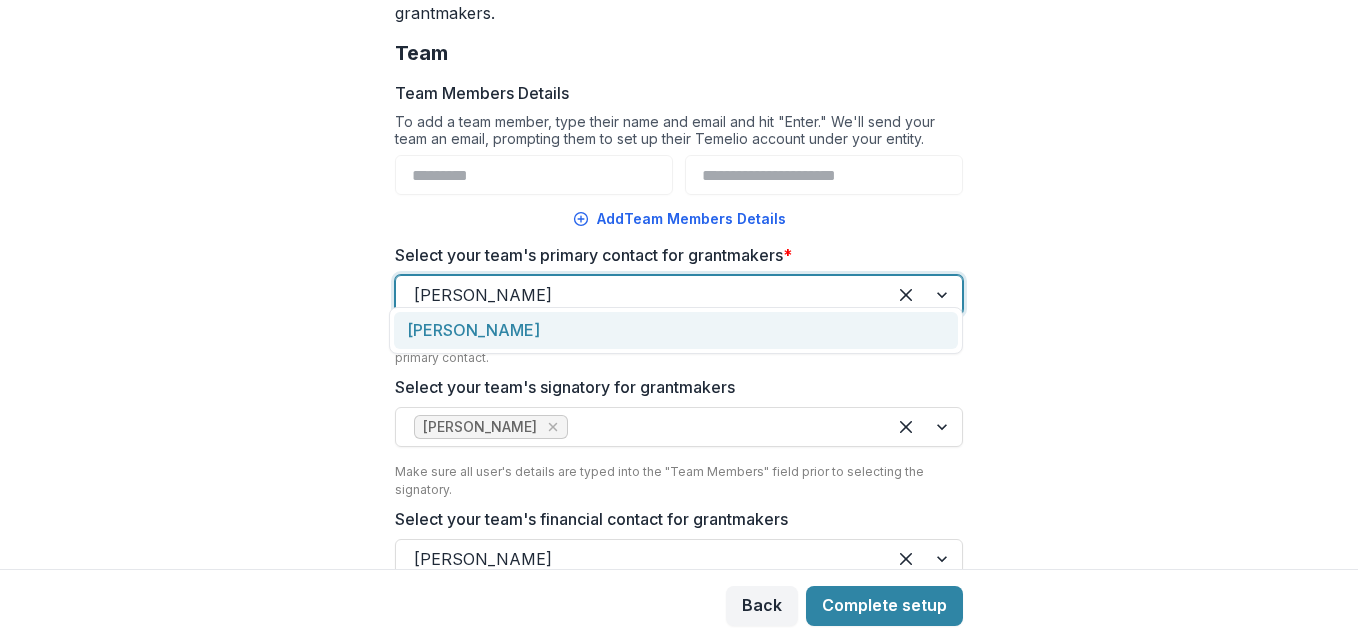 click on "[PERSON_NAME]" at bounding box center [679, 295] 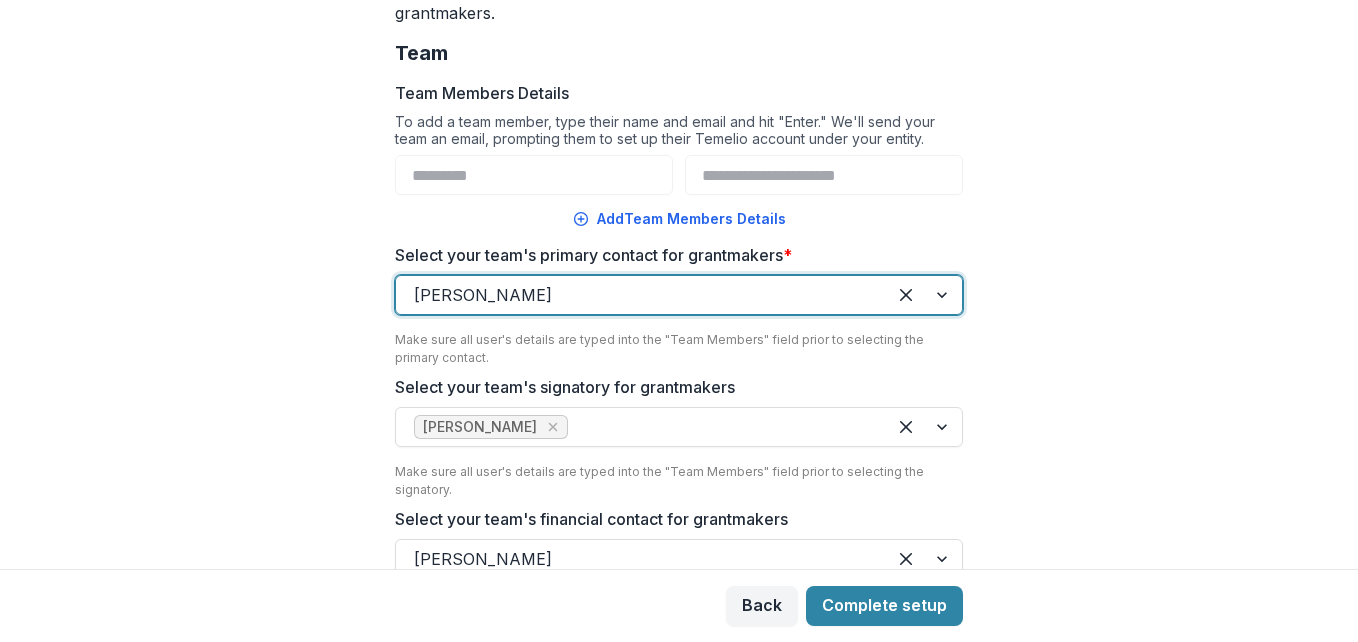 click on "[PERSON_NAME]" at bounding box center [679, 295] 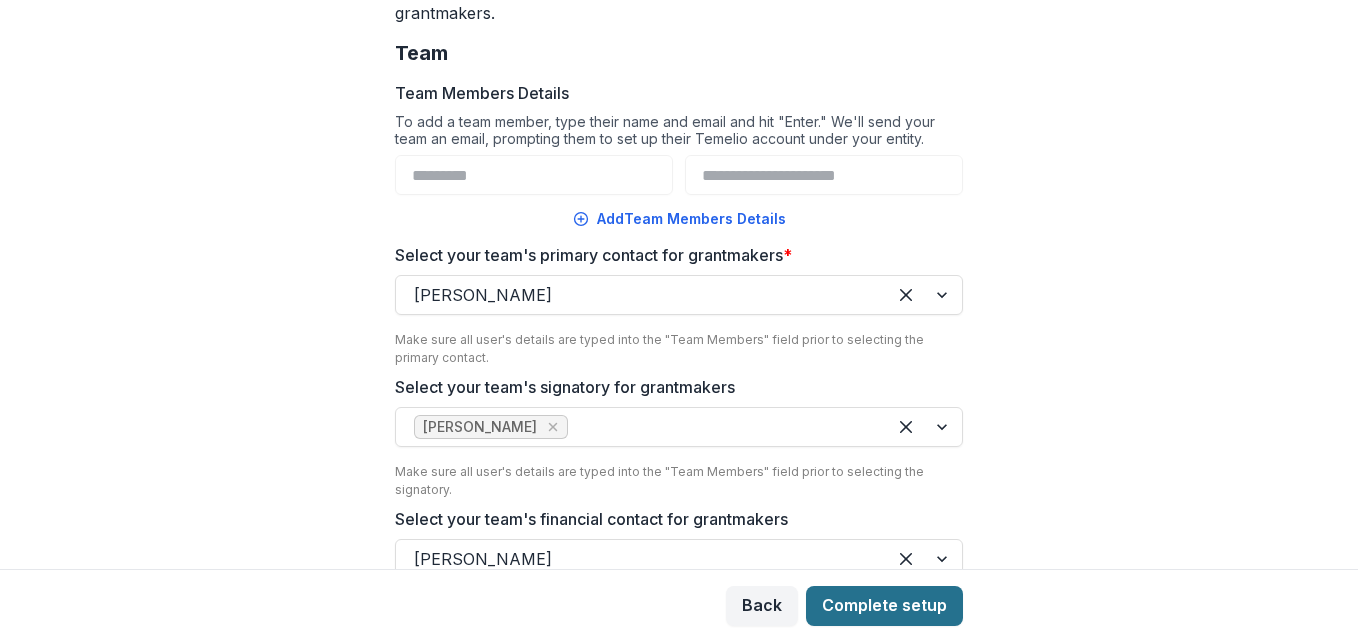 click on "Complete setup" at bounding box center [884, 606] 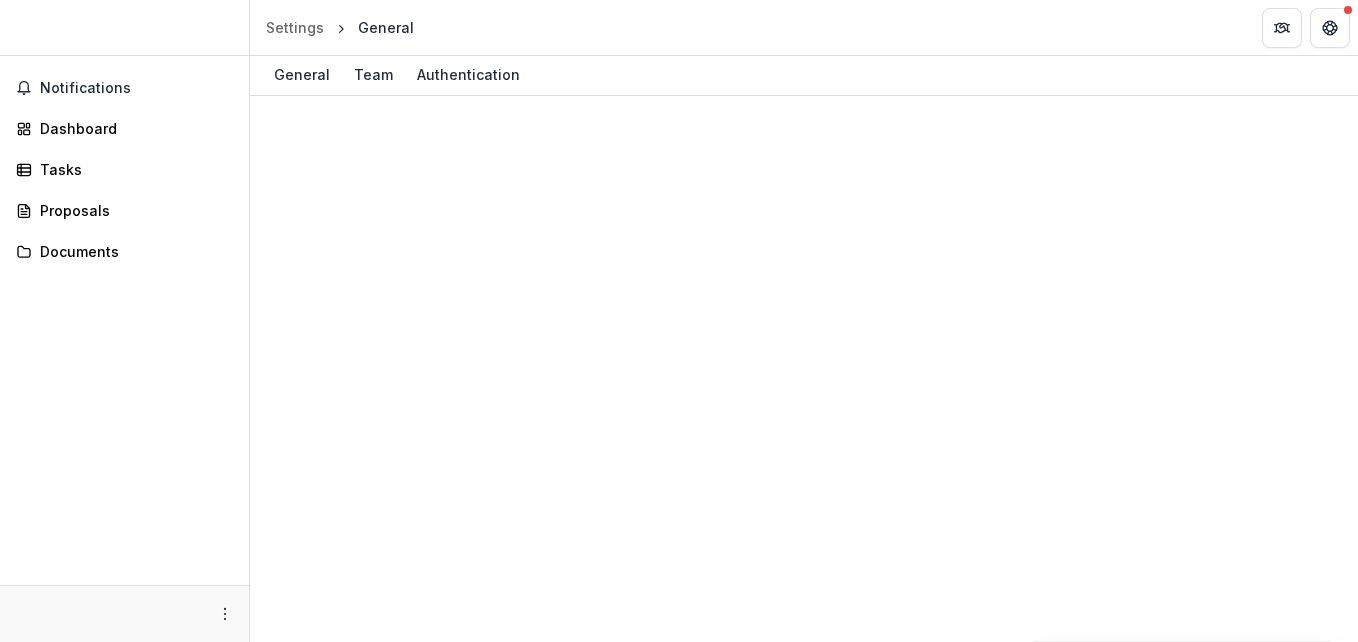 scroll, scrollTop: 0, scrollLeft: 0, axis: both 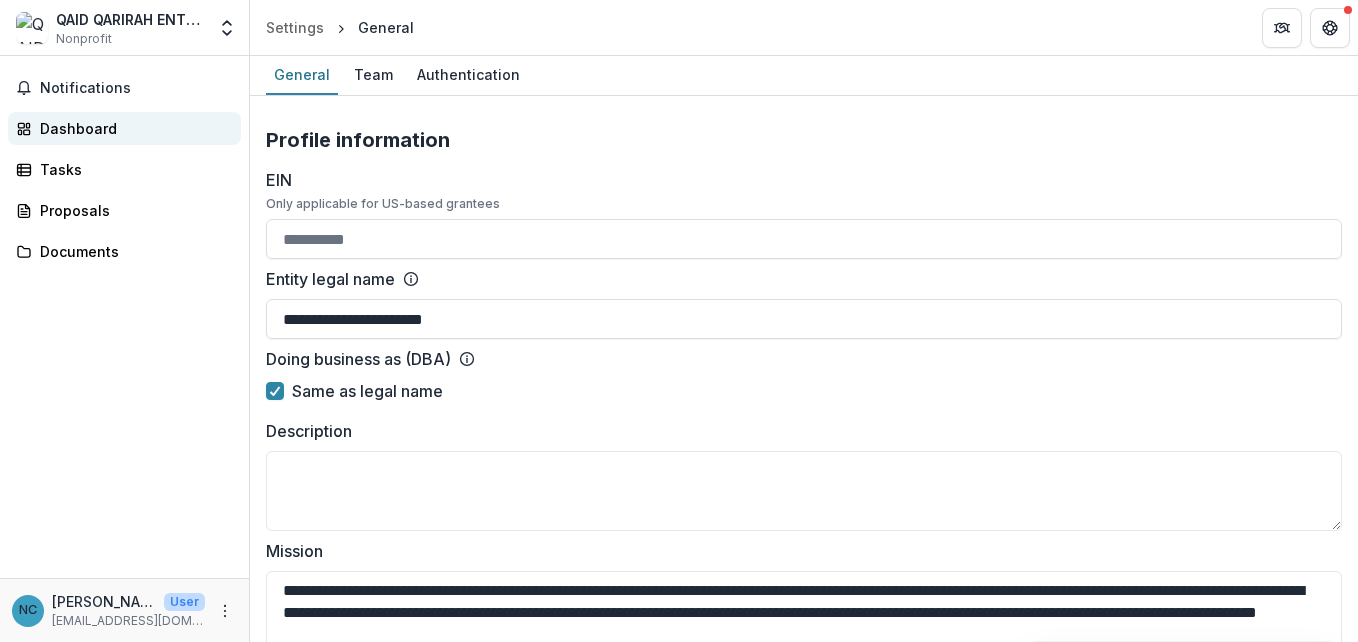 drag, startPoint x: 404, startPoint y: 223, endPoint x: 62, endPoint y: 113, distance: 359.2548 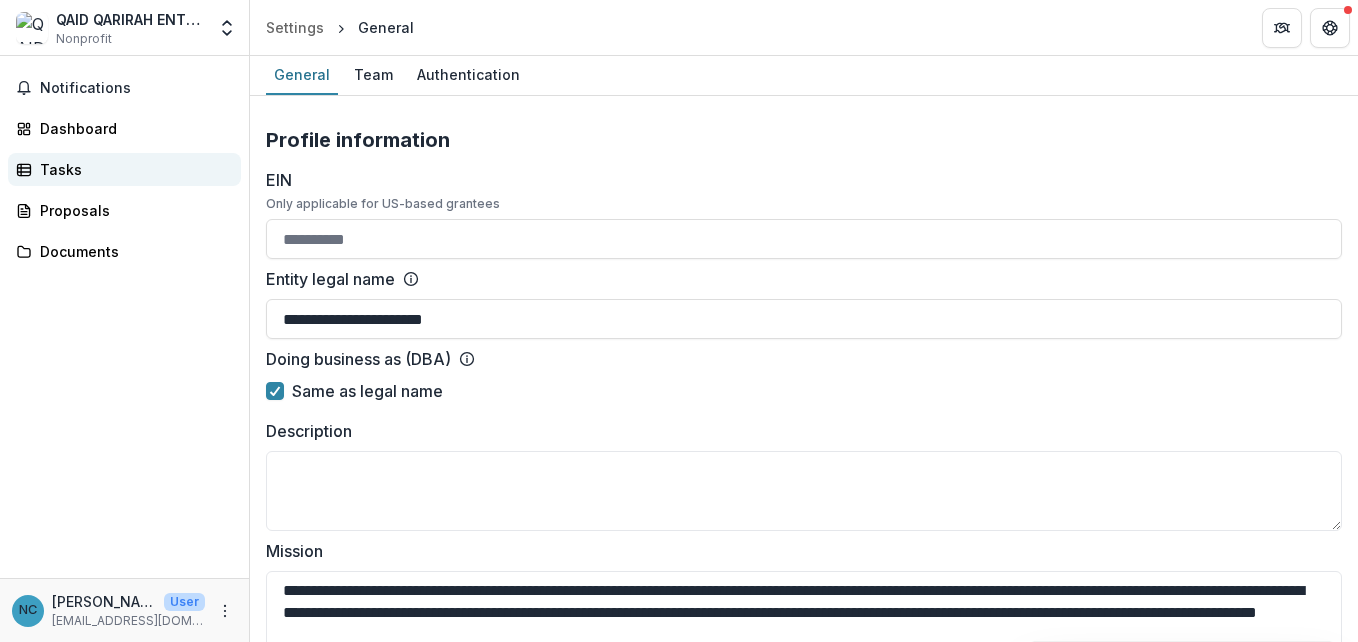 click on "Tasks" at bounding box center (132, 169) 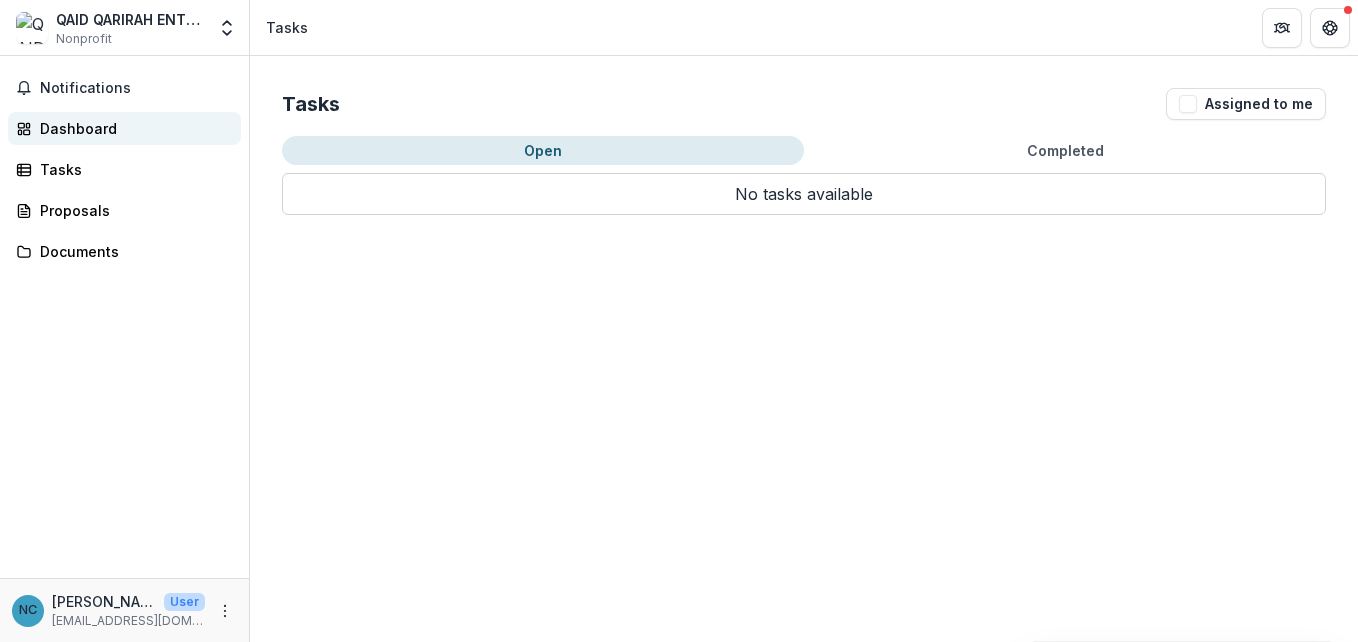 click on "Dashboard" at bounding box center (132, 128) 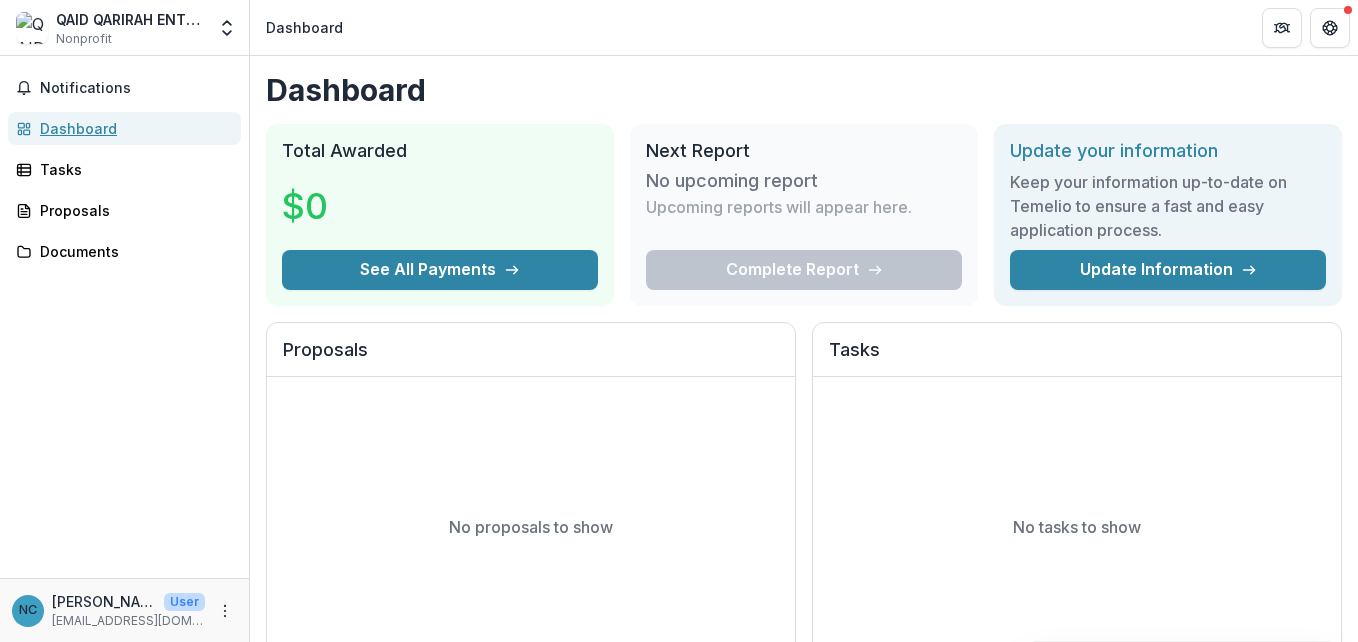 scroll, scrollTop: 513, scrollLeft: 0, axis: vertical 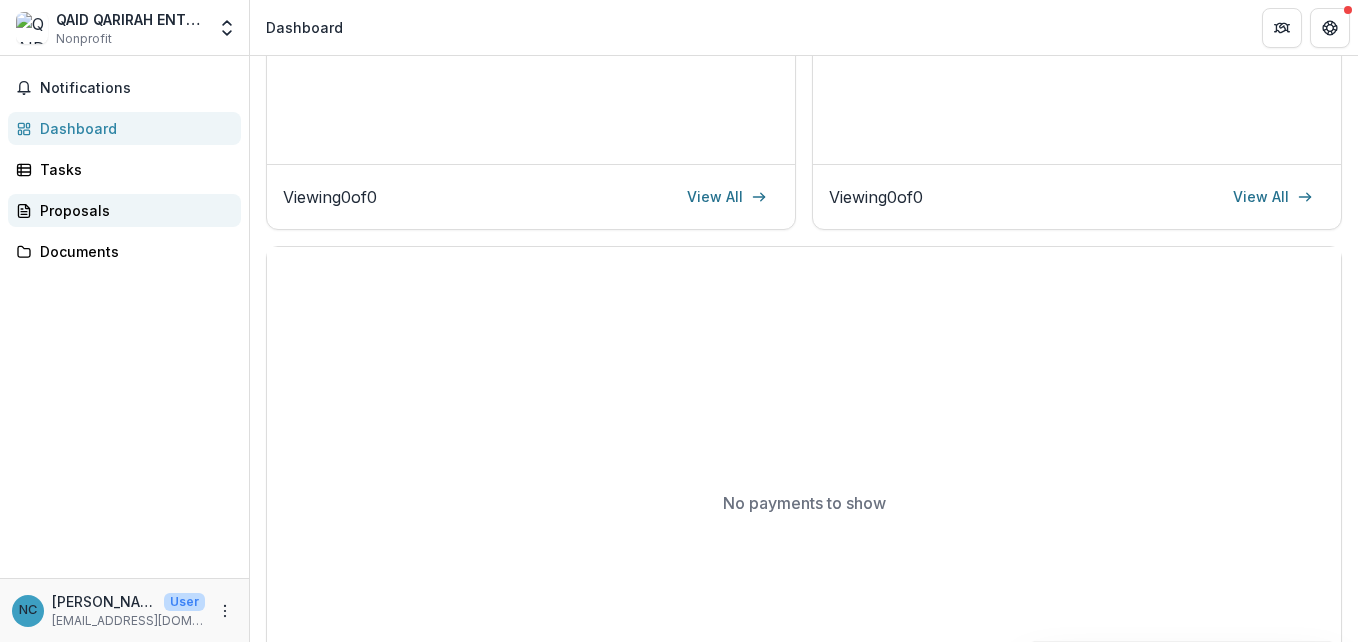 click on "Proposals" at bounding box center (132, 210) 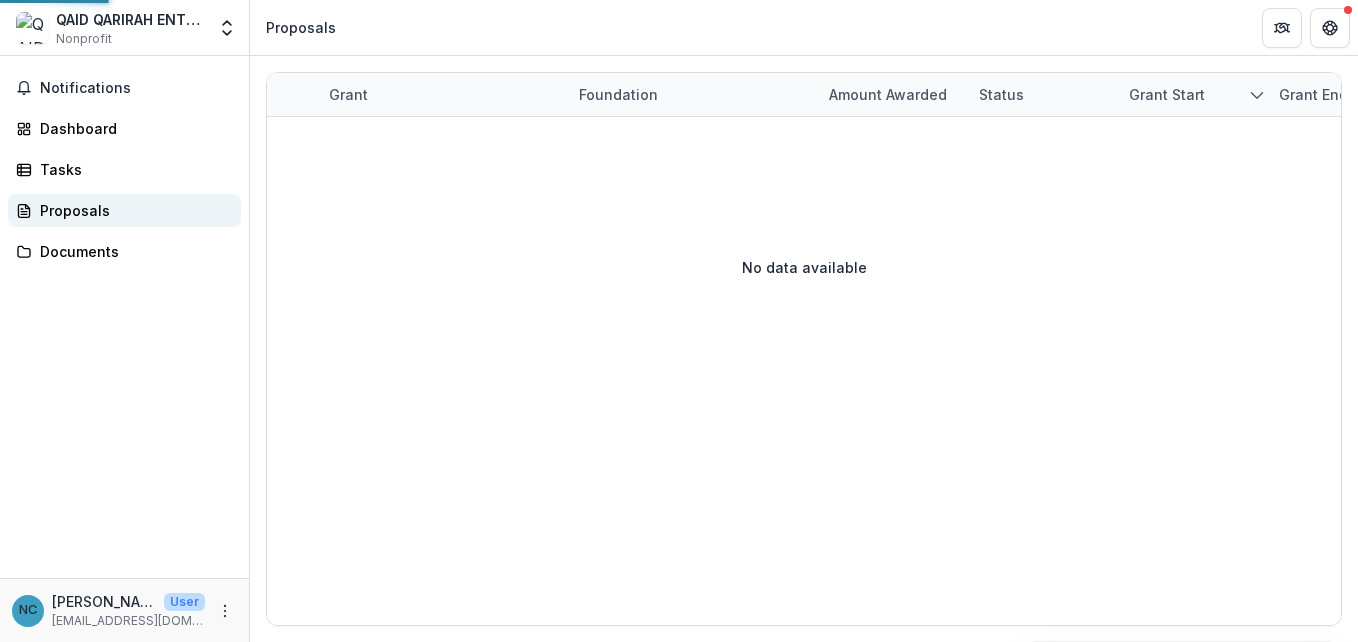 scroll, scrollTop: 0, scrollLeft: 0, axis: both 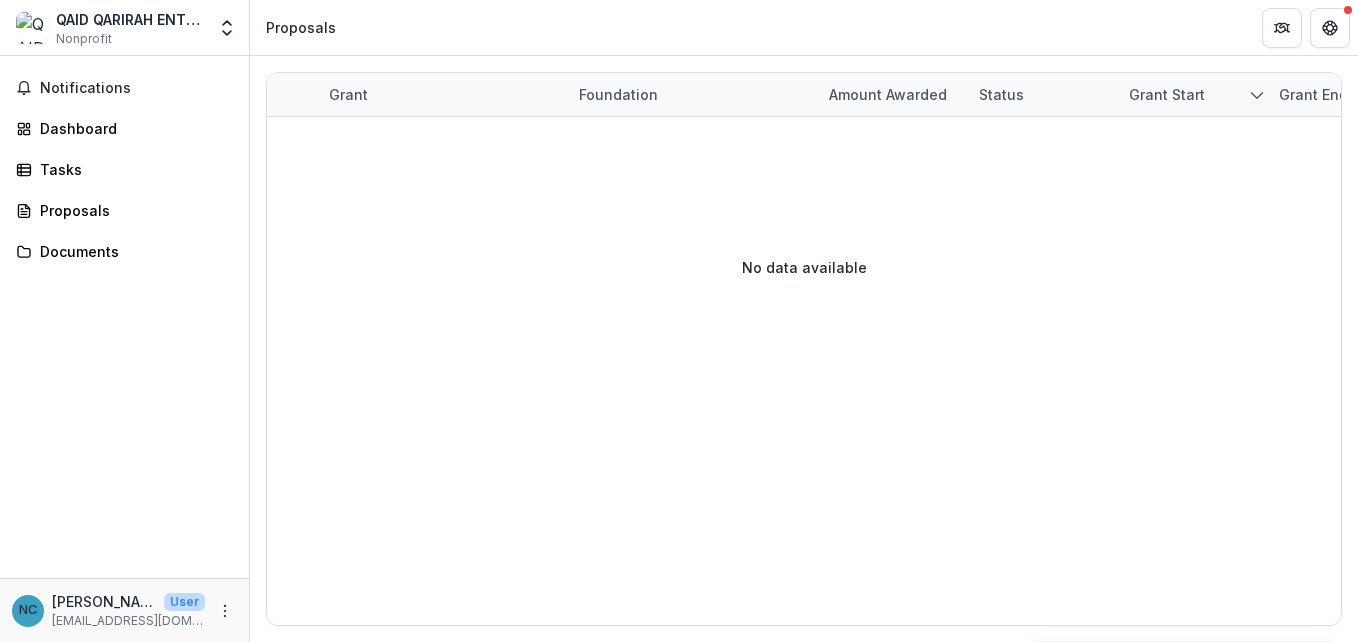 click on "Skip to content QAID QARIRAH ENTERPRISE Nonprofit Team Settings Settings Proposals Notifications Dashboard Tasks Proposals Documents NC Nur Cahya User nurcahyababe@gmail.com Grant Foundation Amount awarded Status Grant start Grant end Deadline Report Due No data available Background Tasks Clear Temelio Help Center Settings Logout" at bounding box center [679, 321] 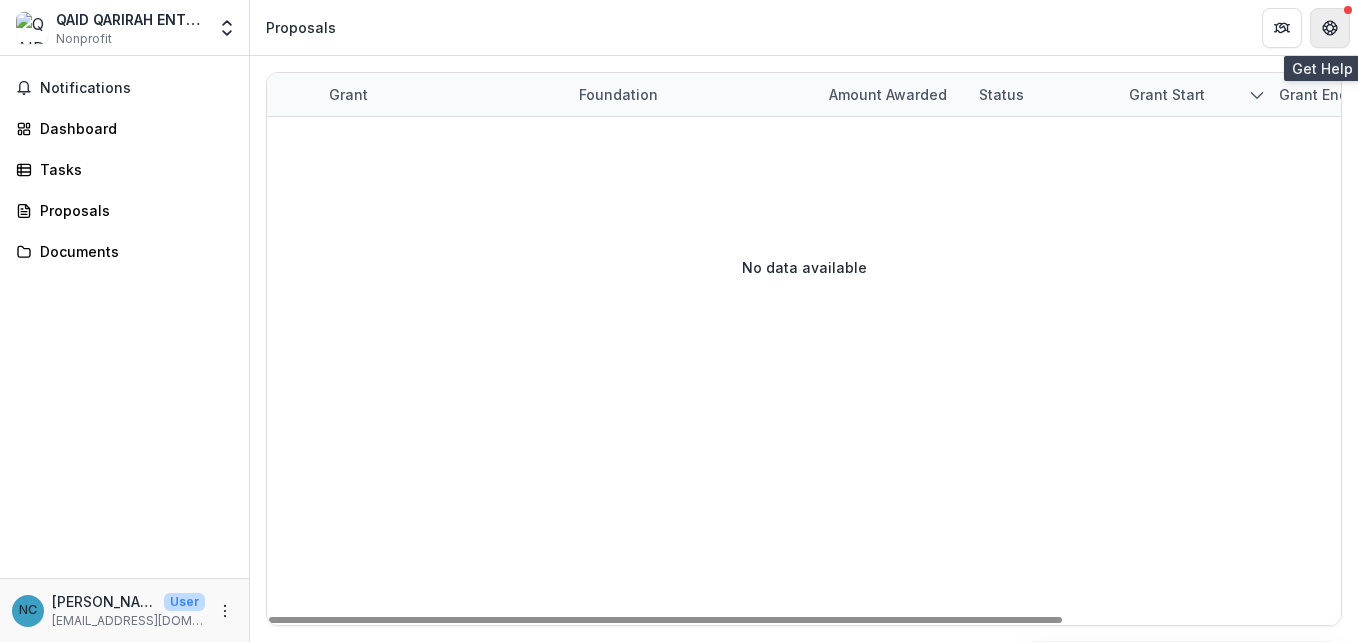 click 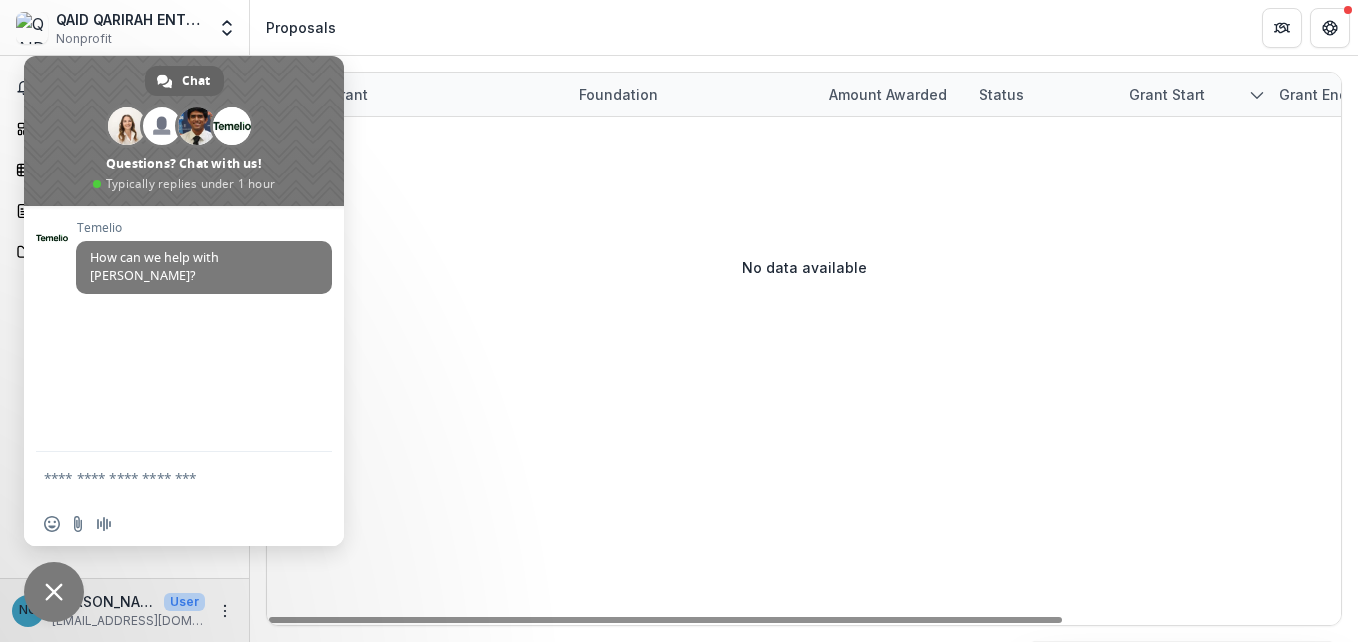 click on "No data available" at bounding box center [804, 267] 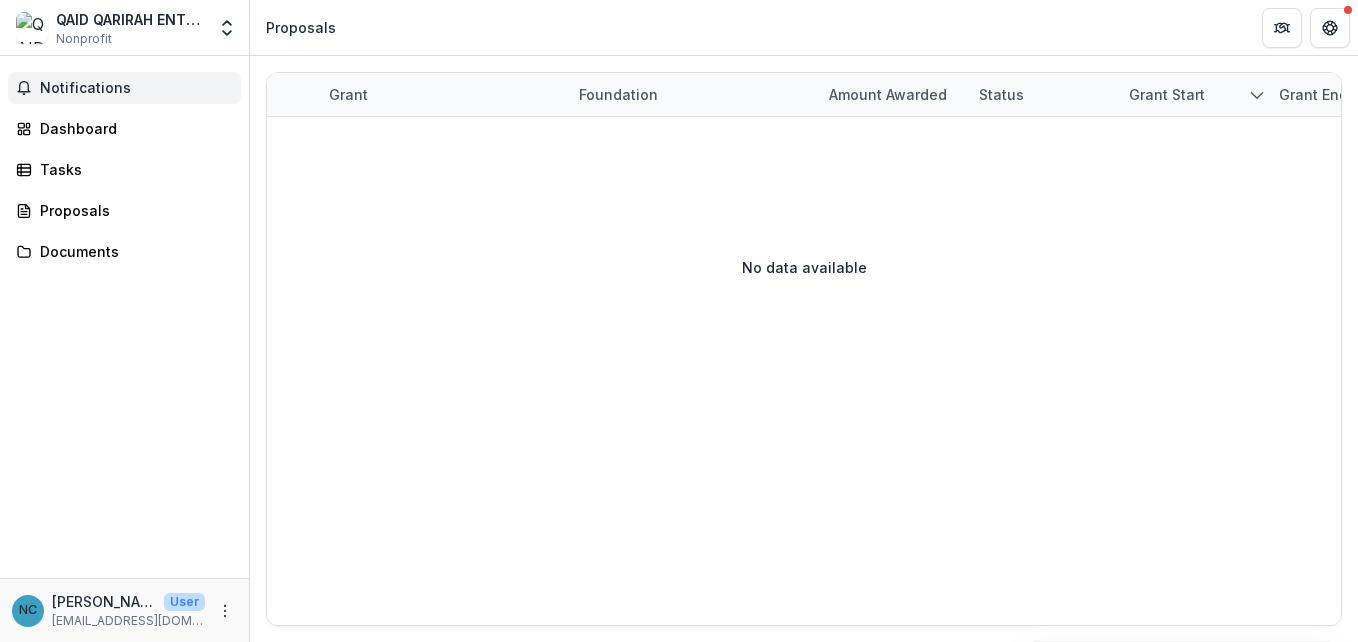 click on "Notifications" at bounding box center (136, 88) 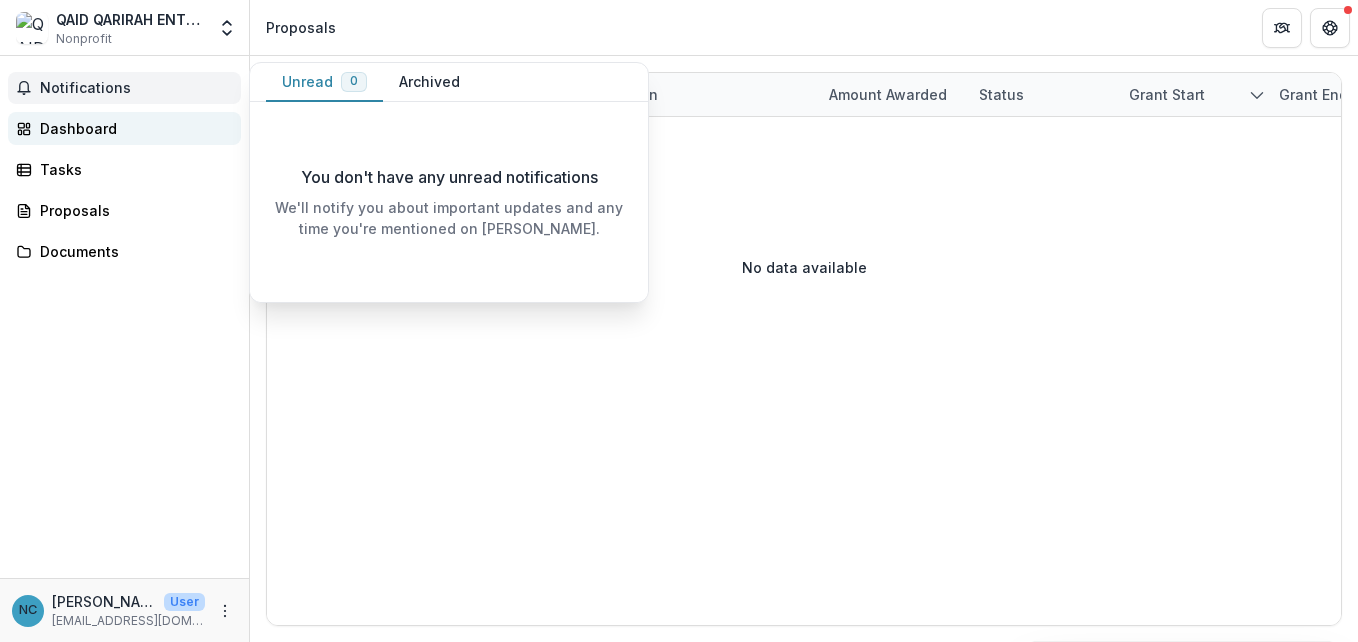 click on "Dashboard" at bounding box center (132, 128) 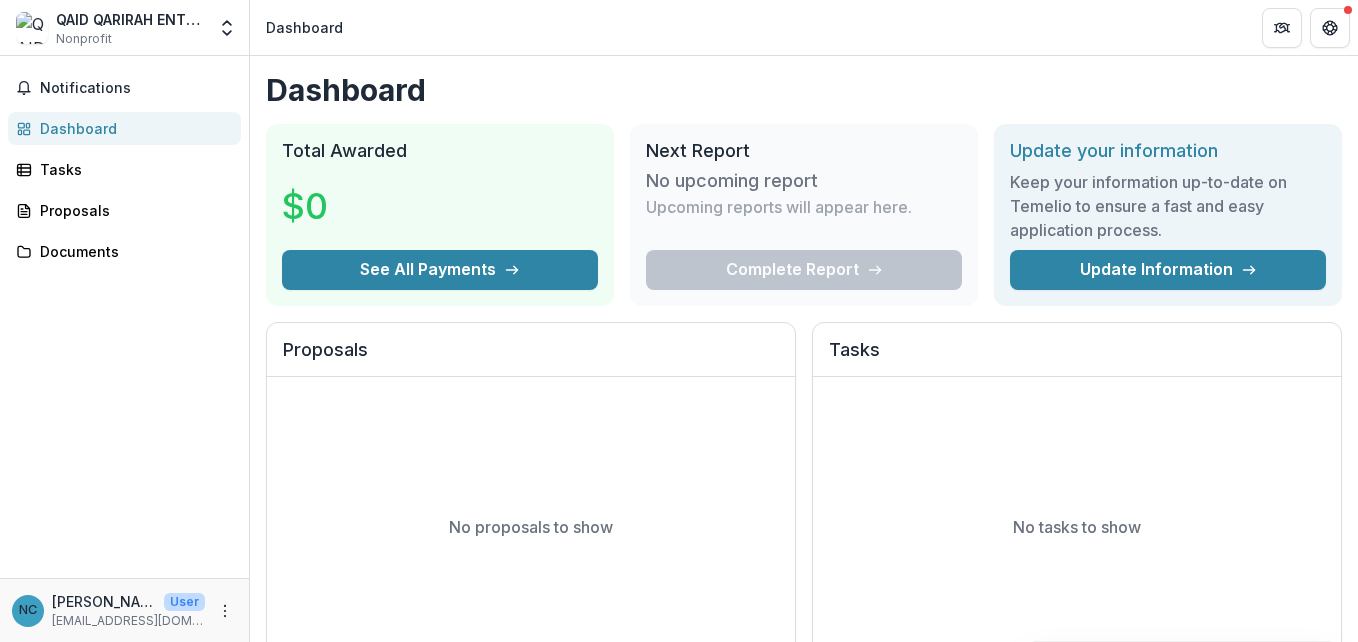 click on "Proposals" at bounding box center (531, 358) 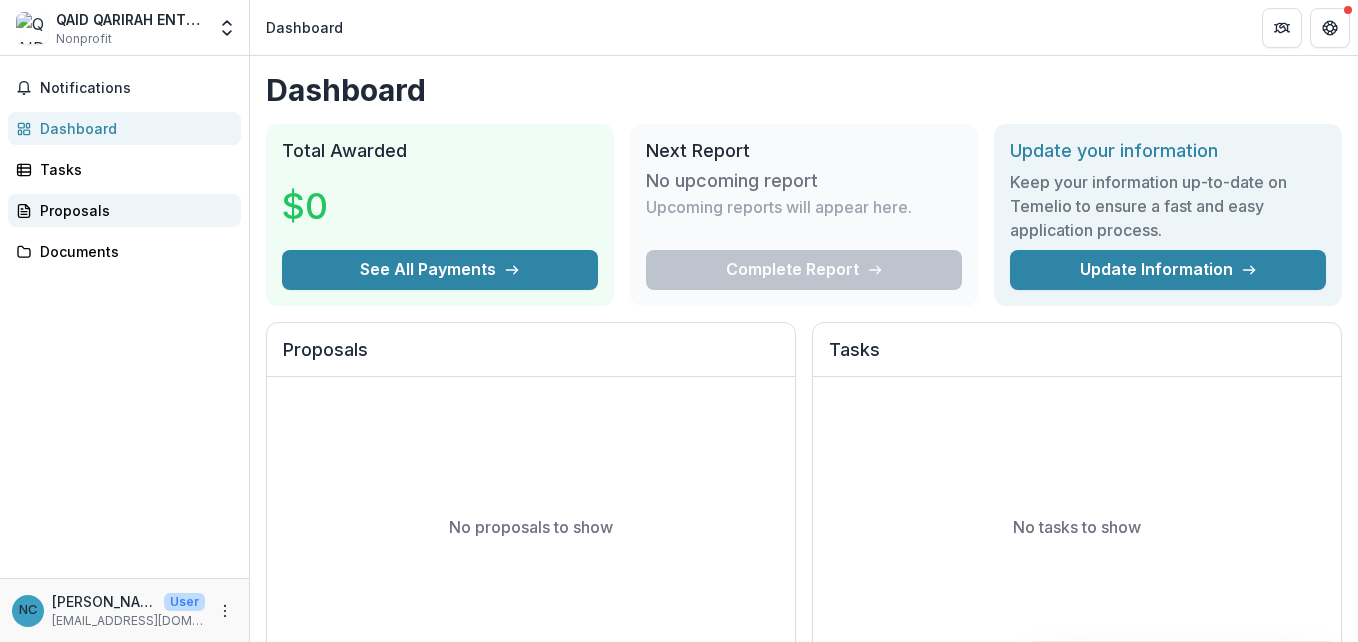 click on "Proposals" at bounding box center [132, 210] 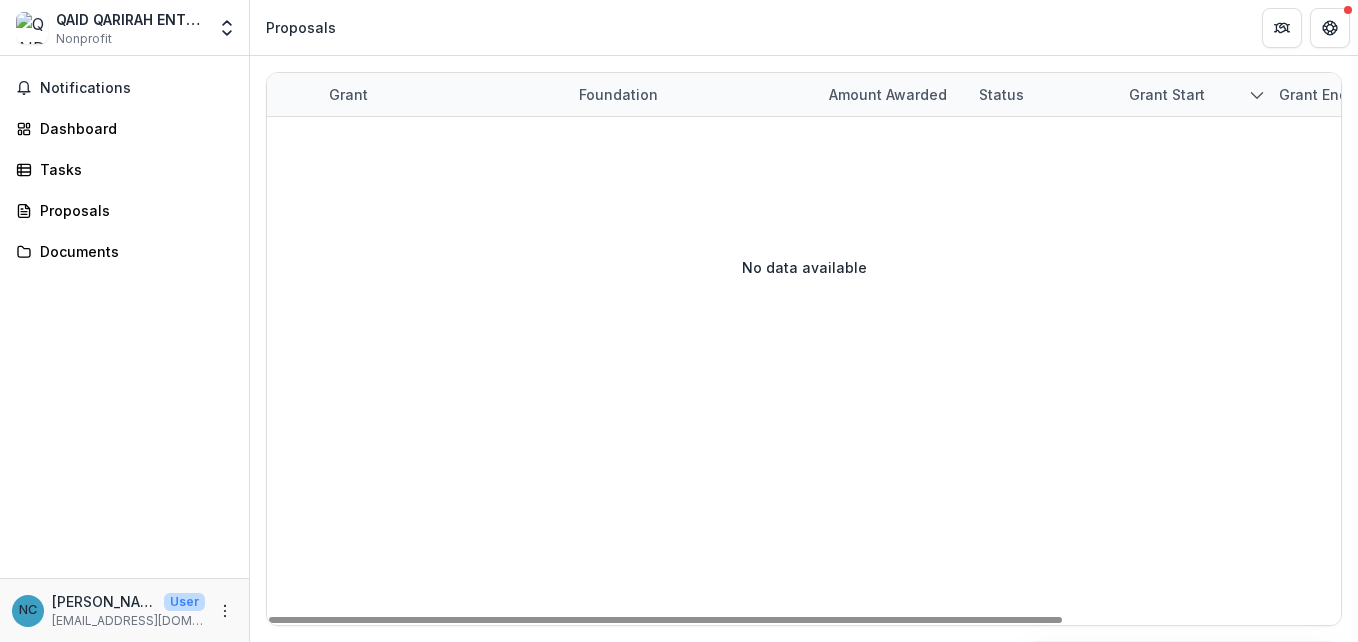 click on "Grant" at bounding box center (348, 94) 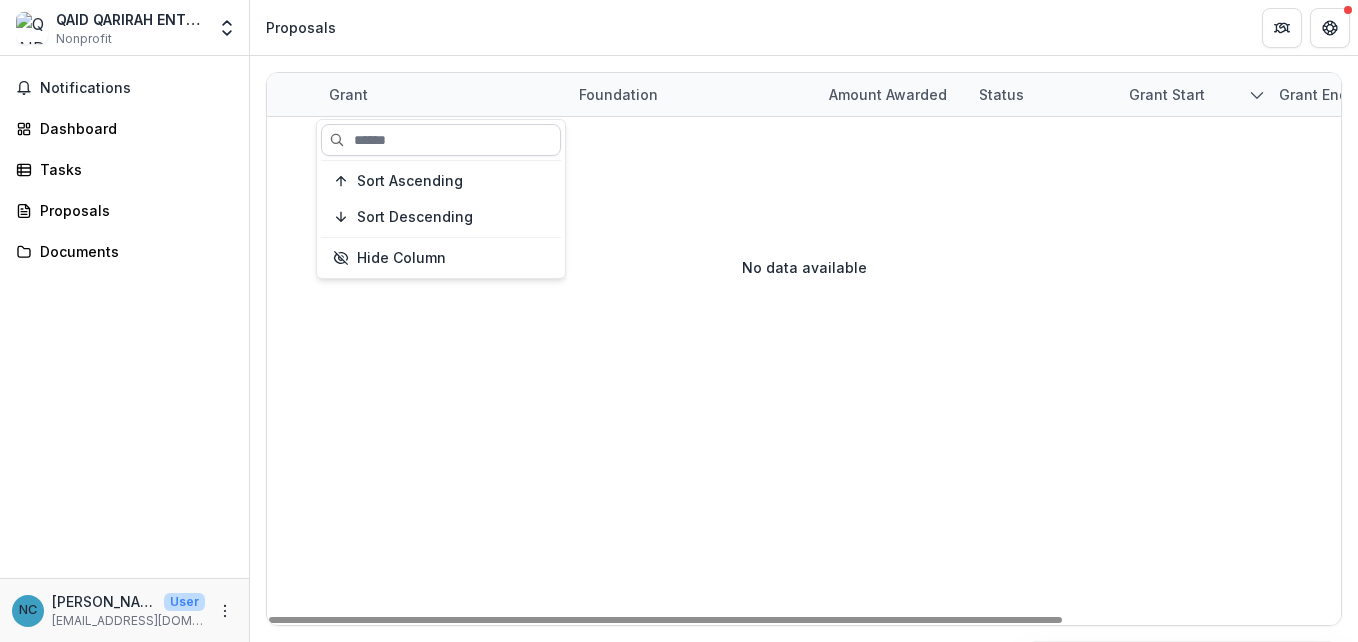 click at bounding box center (441, 140) 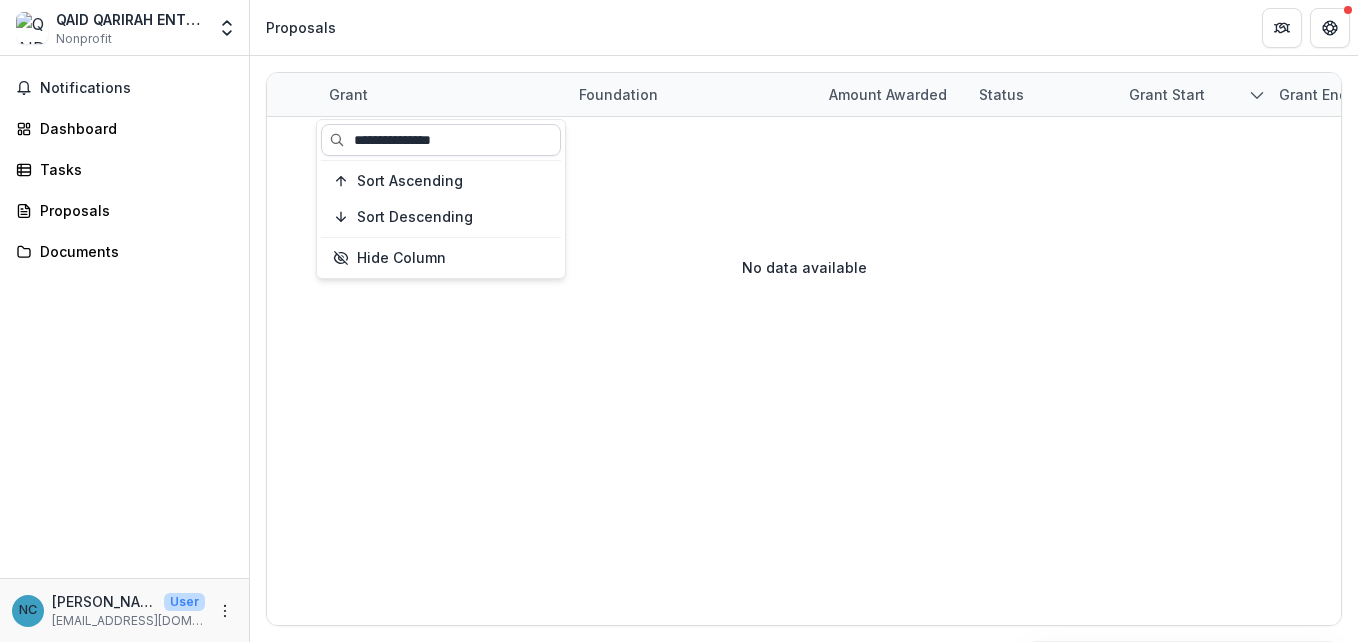 type on "**********" 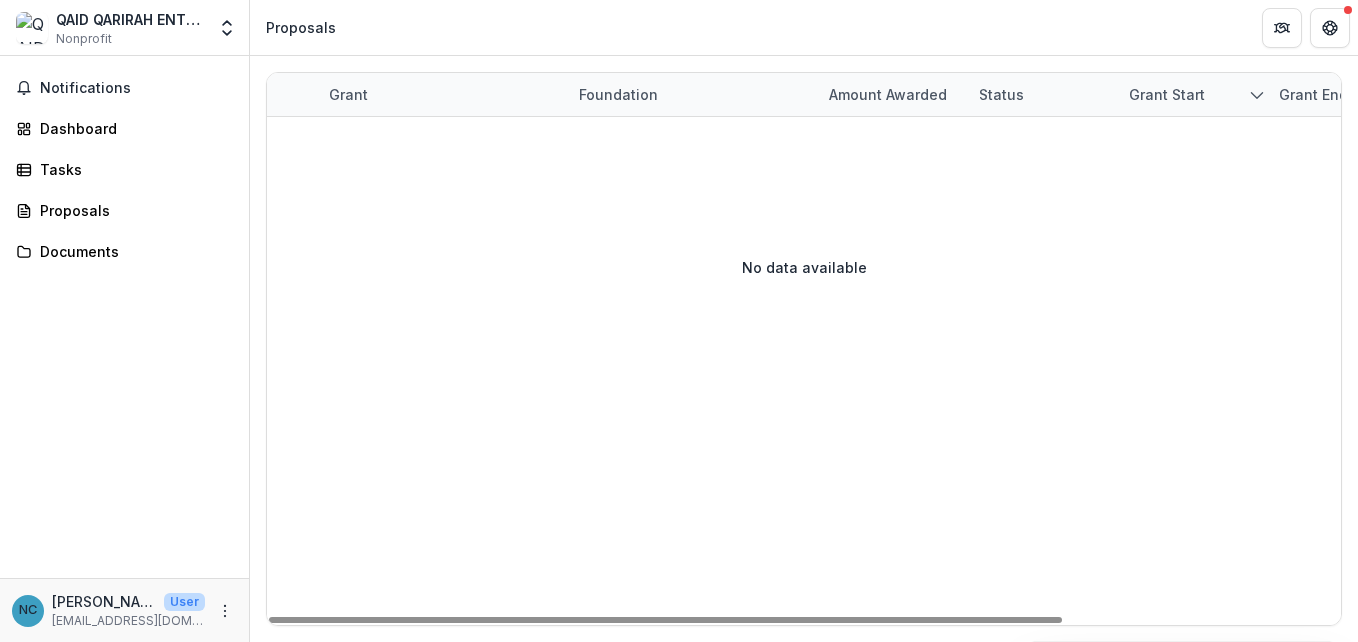 click on "Amount awarded" at bounding box center [888, 94] 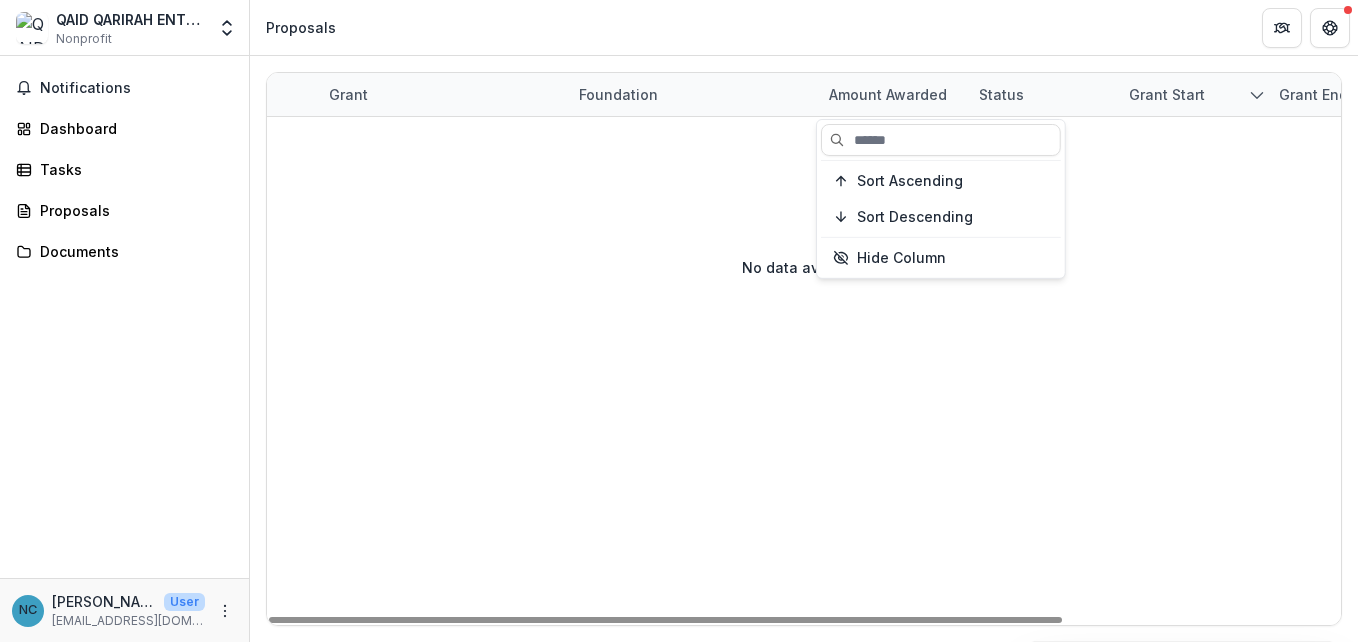click on "Status" at bounding box center (1042, 94) 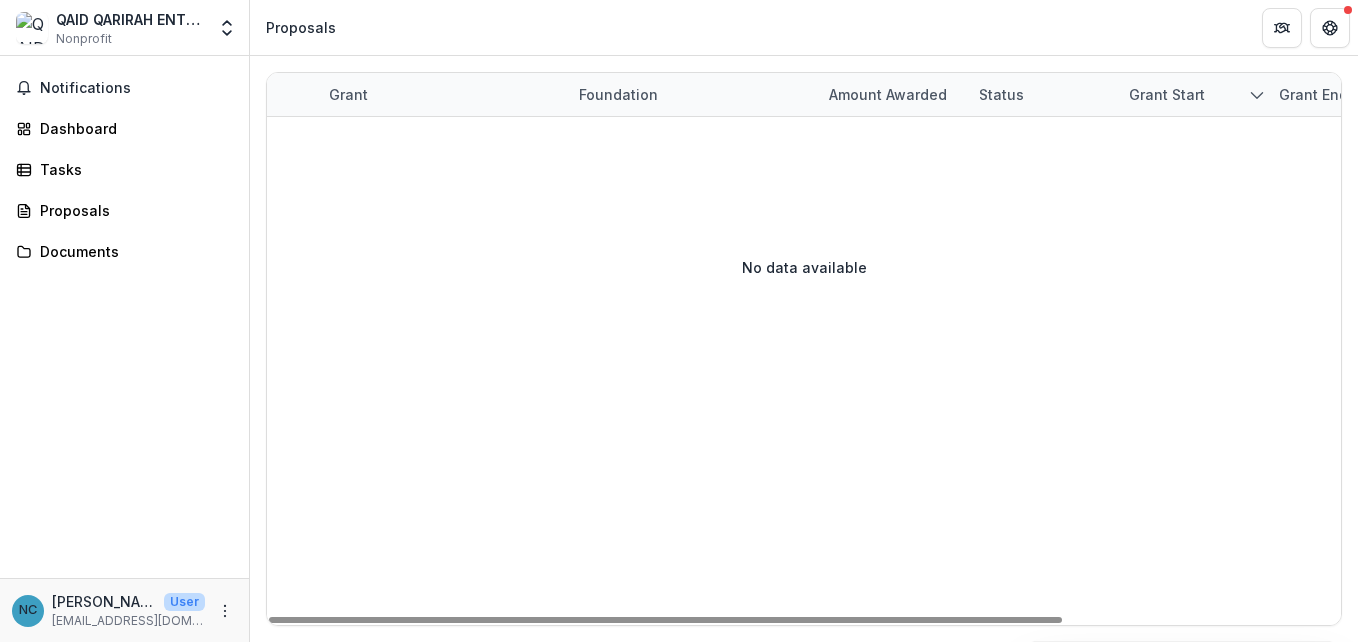 click on "Grant start" at bounding box center (1167, 94) 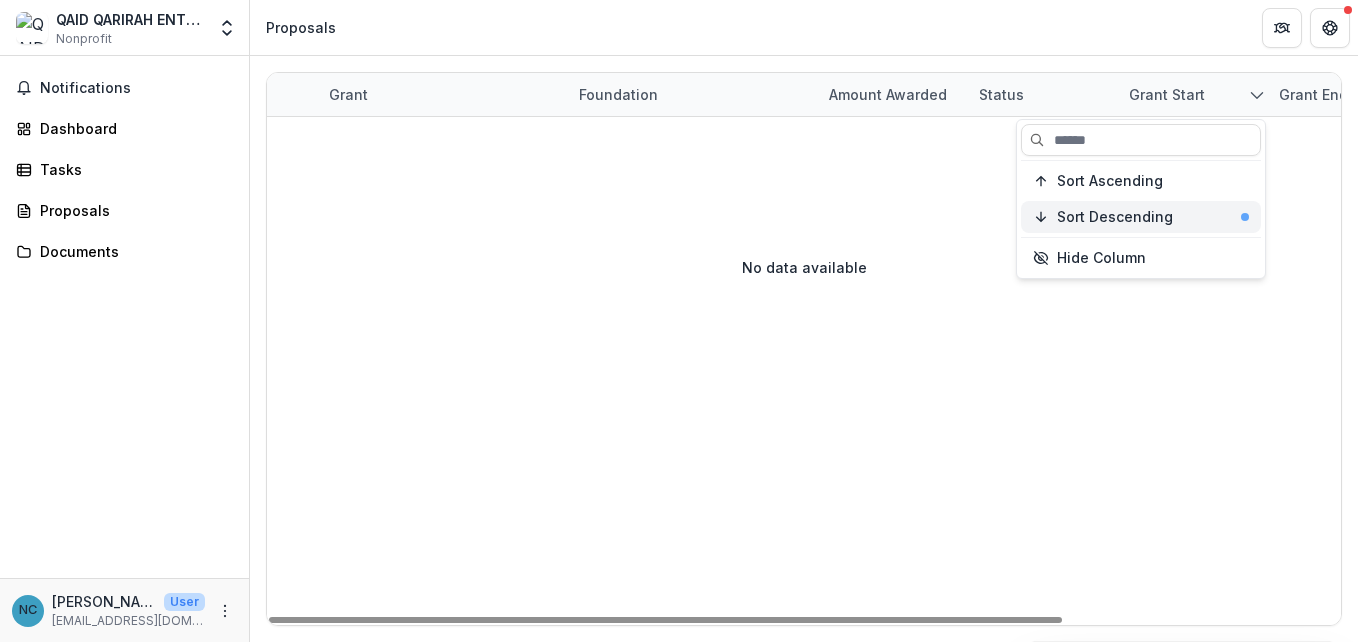 click on "Sort Descending" at bounding box center (1115, 217) 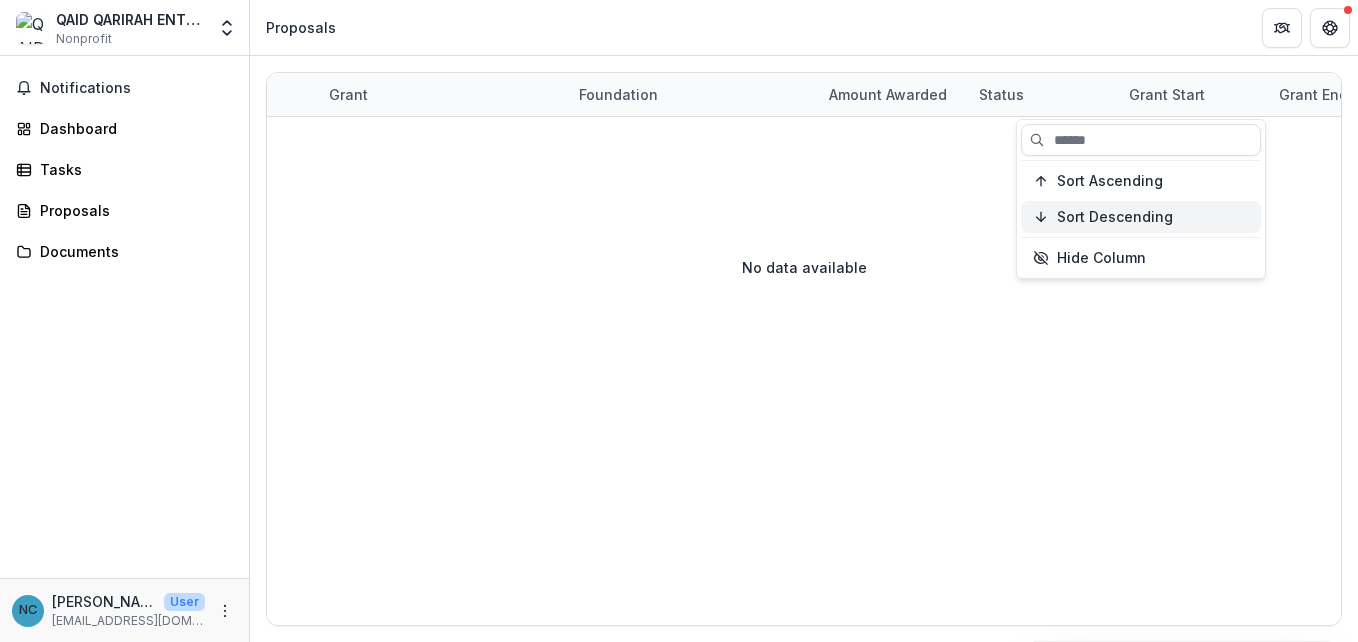 click on "Sort Descending" at bounding box center (1115, 217) 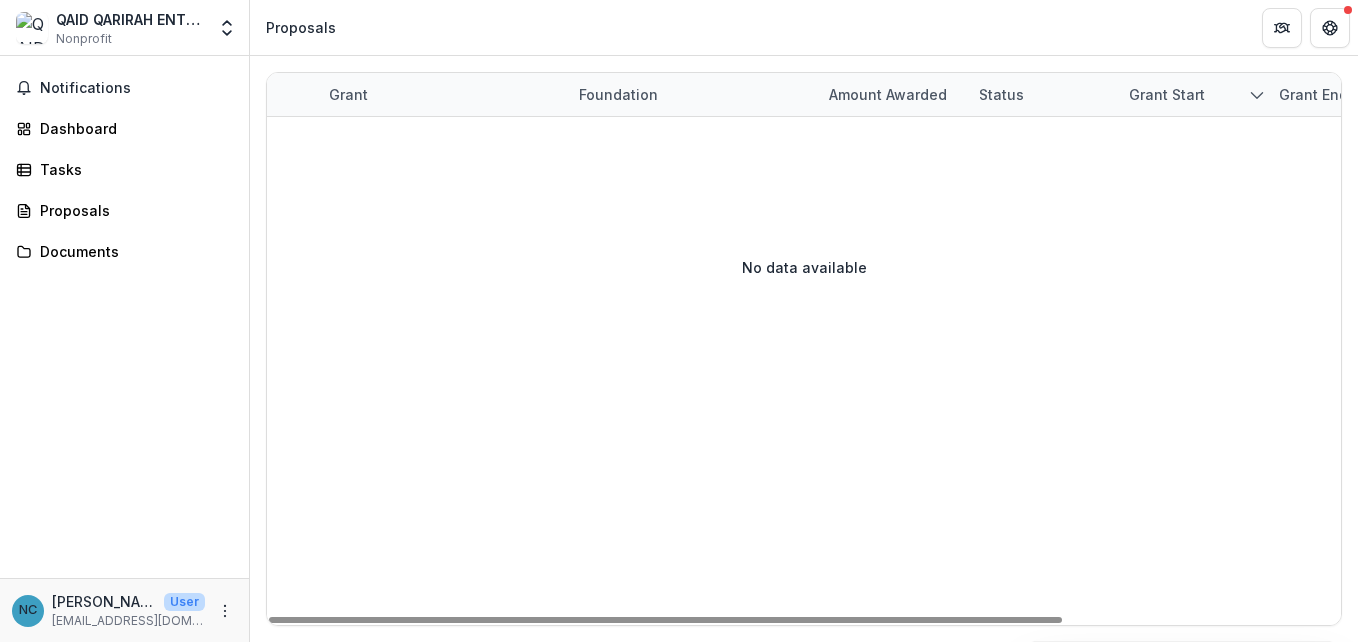 click on "Grant end" at bounding box center [1313, 94] 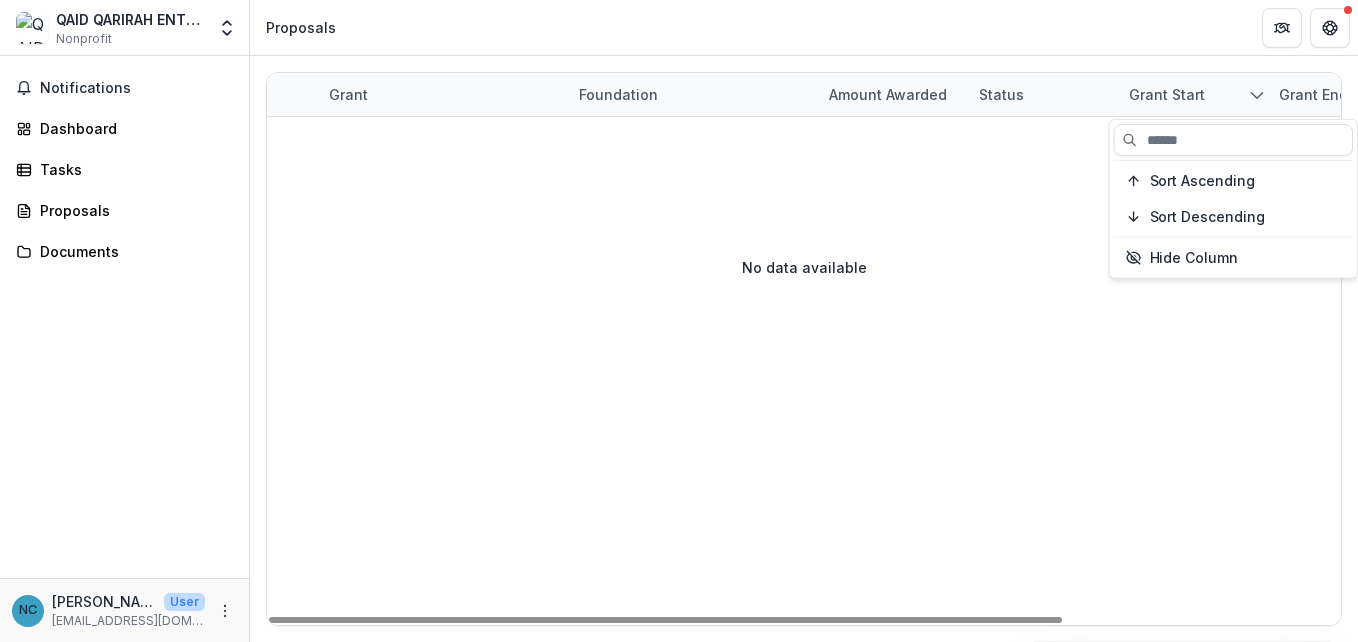 click on "Grant Foundation Amount awarded Status Grant start Grant end Deadline Report Due No data available" at bounding box center [804, 349] 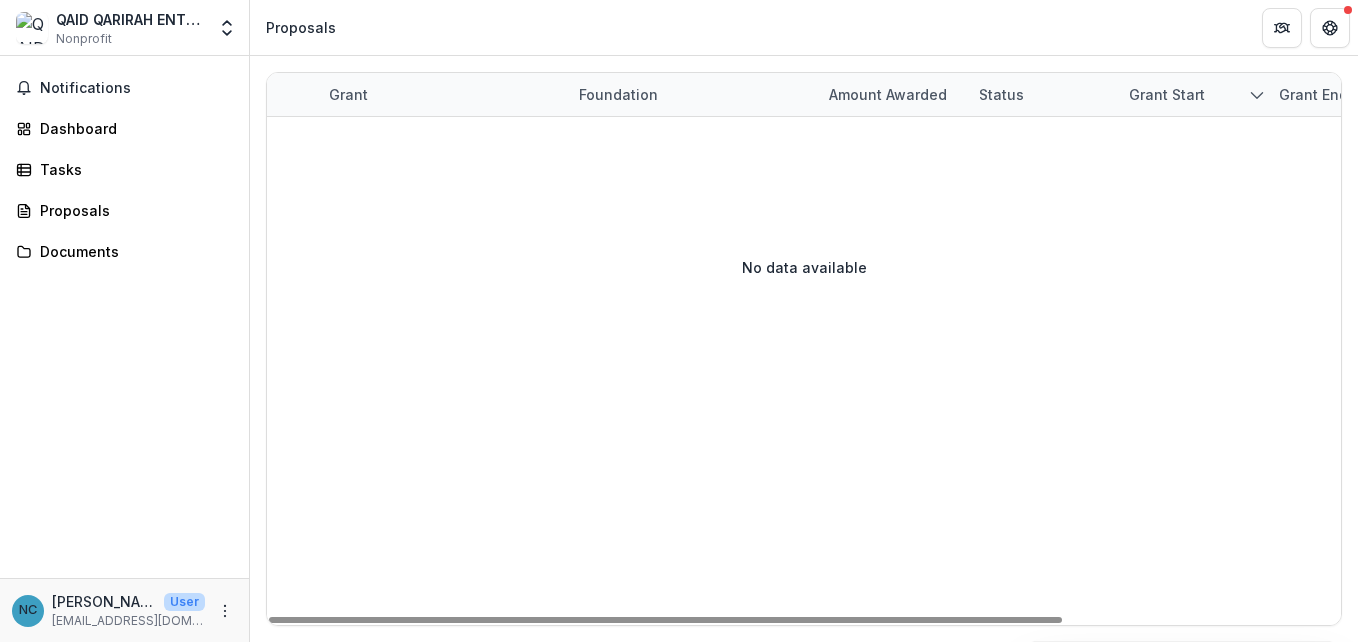 click on "Grant Foundation Amount awarded Status Grant start Grant end Deadline Report Due No data available" at bounding box center [804, 349] 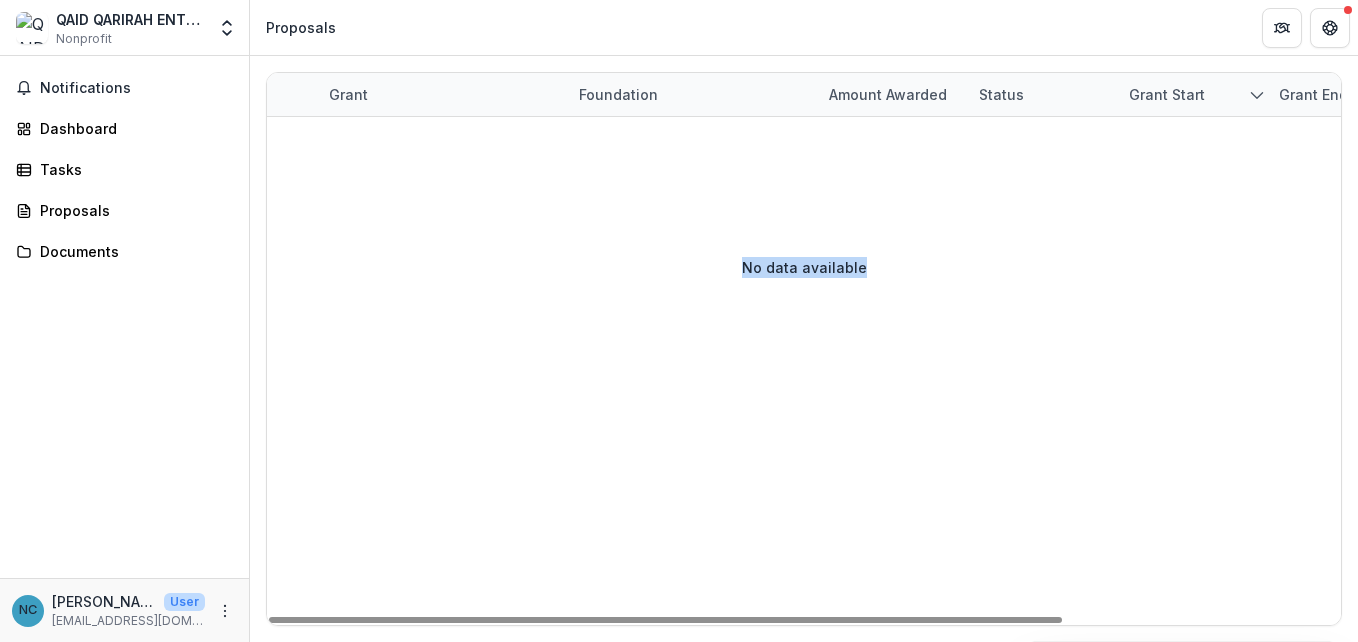 click on "Grant Foundation Amount awarded Status Grant start Grant end Deadline Report Due No data available" at bounding box center (804, 349) 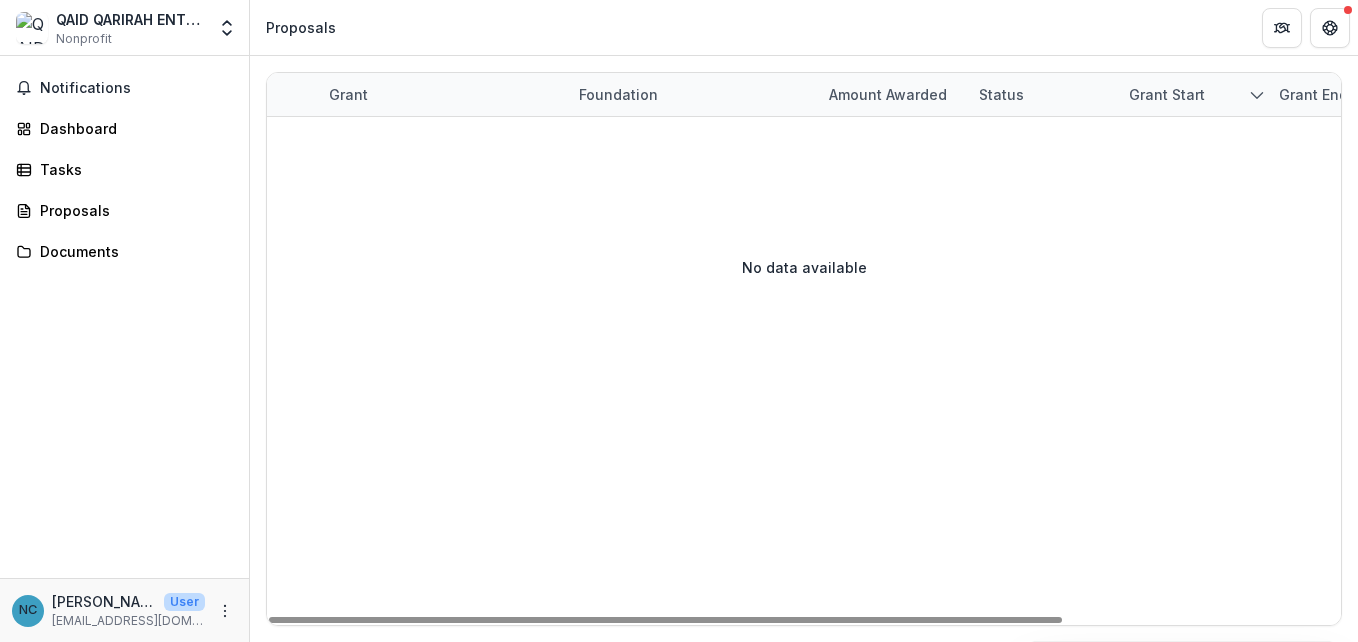 drag, startPoint x: 1091, startPoint y: 624, endPoint x: 911, endPoint y: 499, distance: 219.14607 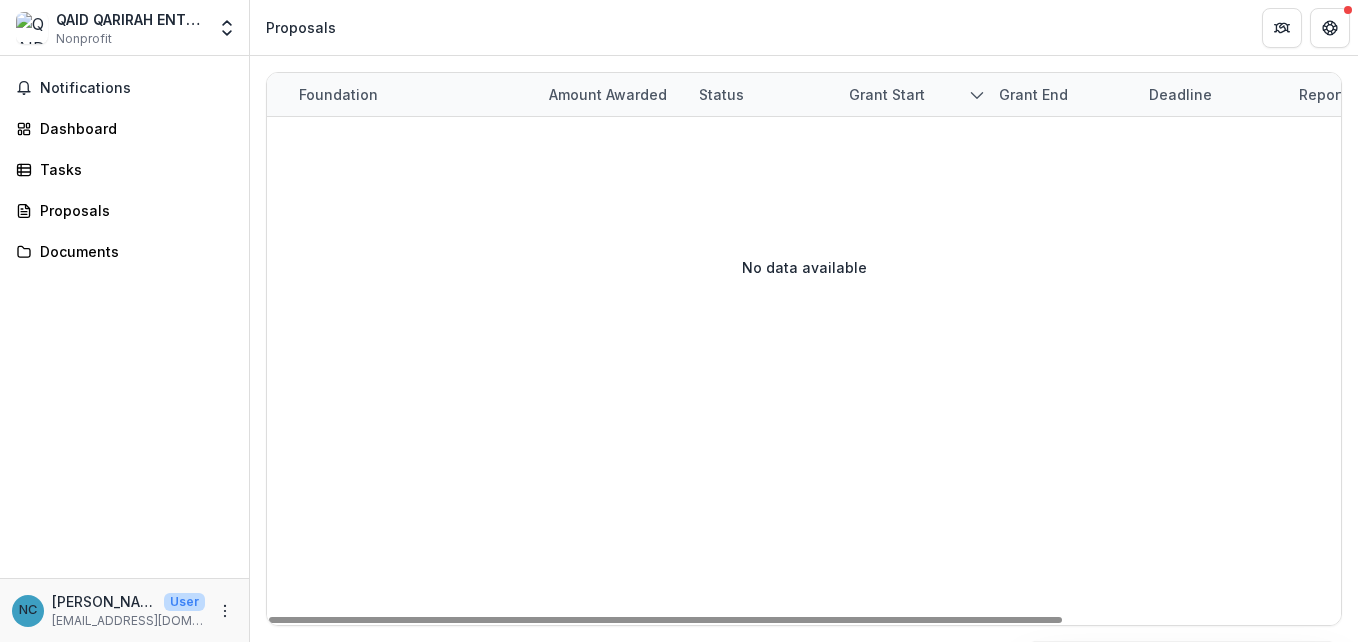 scroll, scrollTop: 0, scrollLeft: 376, axis: horizontal 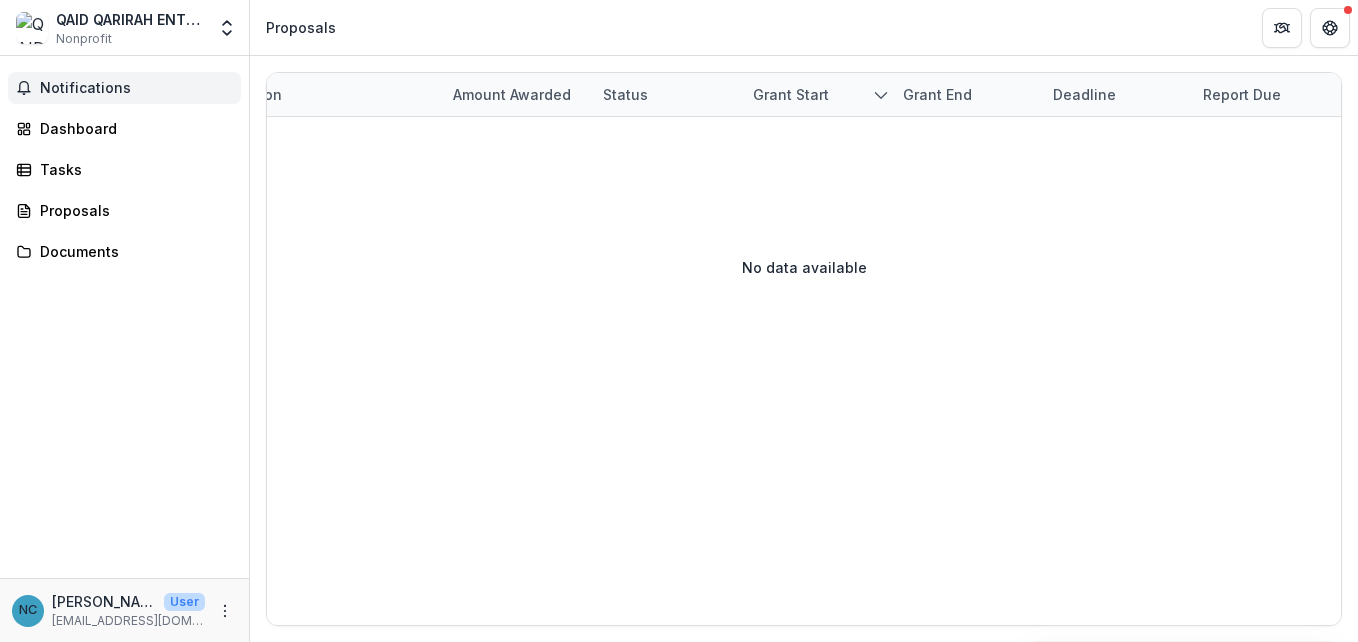click on "Notifications" at bounding box center [124, 88] 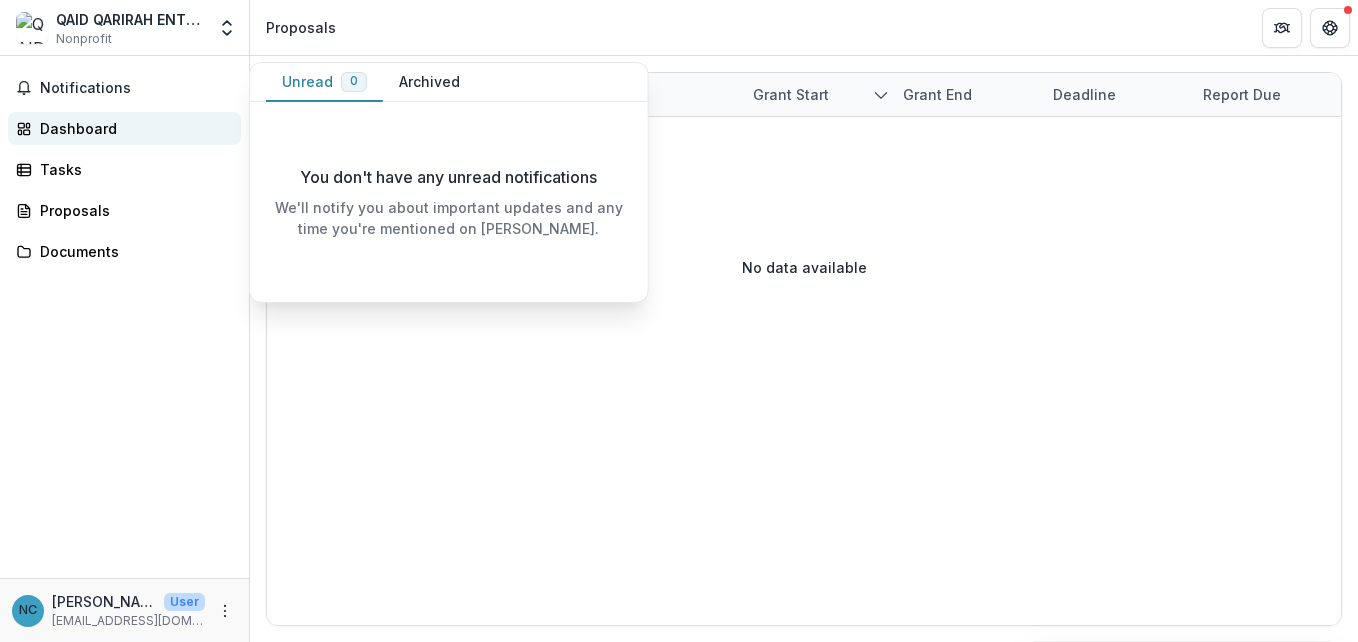 click on "Dashboard" at bounding box center (132, 128) 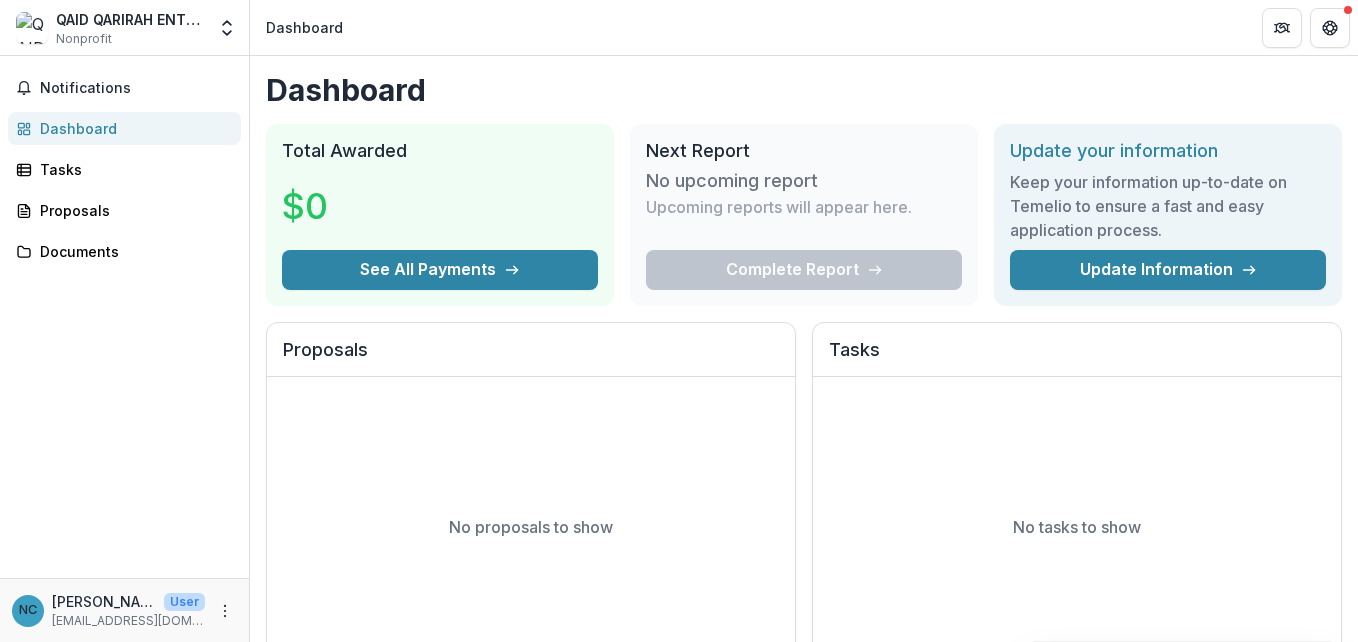click on "Skip to content QAID QARIRAH ENTERPRISE Nonprofit Team Settings Settings Dashboard Notifications Dashboard Tasks Proposals Documents NC Nur Cahya User nurcahyababe@gmail.com Dashboard Total Awarded $0 See All Payments Next Report No upcoming report Upcoming reports will appear here. Complete Report Update your information Keep your information up-to-date on Temelio to ensure a fast and easy application process. Update Information Proposals No proposals to show Viewing  0  of  0 View All Tasks No tasks to show Viewing  0  of  0 View All Grant Payments Grant Foundation Grant amount awarded Payment Amount Linked Contingencies Payment date Grant start date Grant end date Payment status No data available No payments to show Viewing  0  payments Background Tasks Clear Temelio Help Center Settings Logout Chat Maya Lucy Ruthwick And 4 more Questions? Chat with us! Typically replies under 1 hour Network offline. Reconnecting... No messages can be received or sent for now. Some of our services are not working." at bounding box center [679, 321] 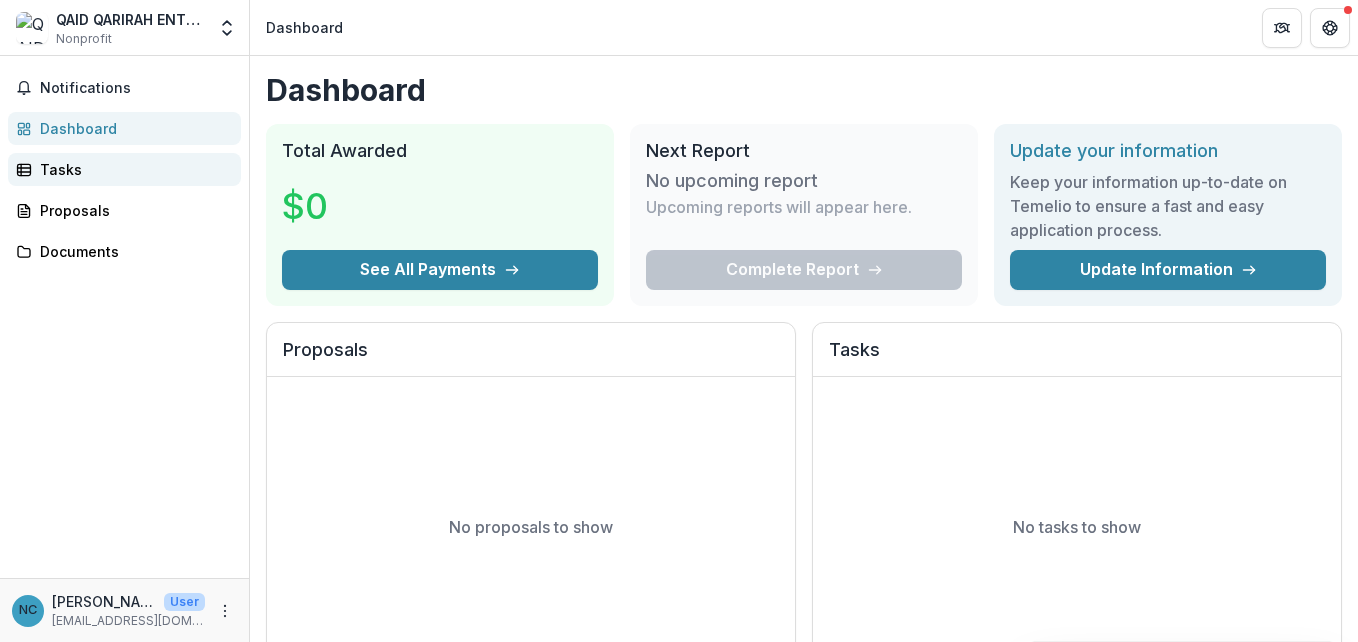 click on "Tasks" at bounding box center (132, 169) 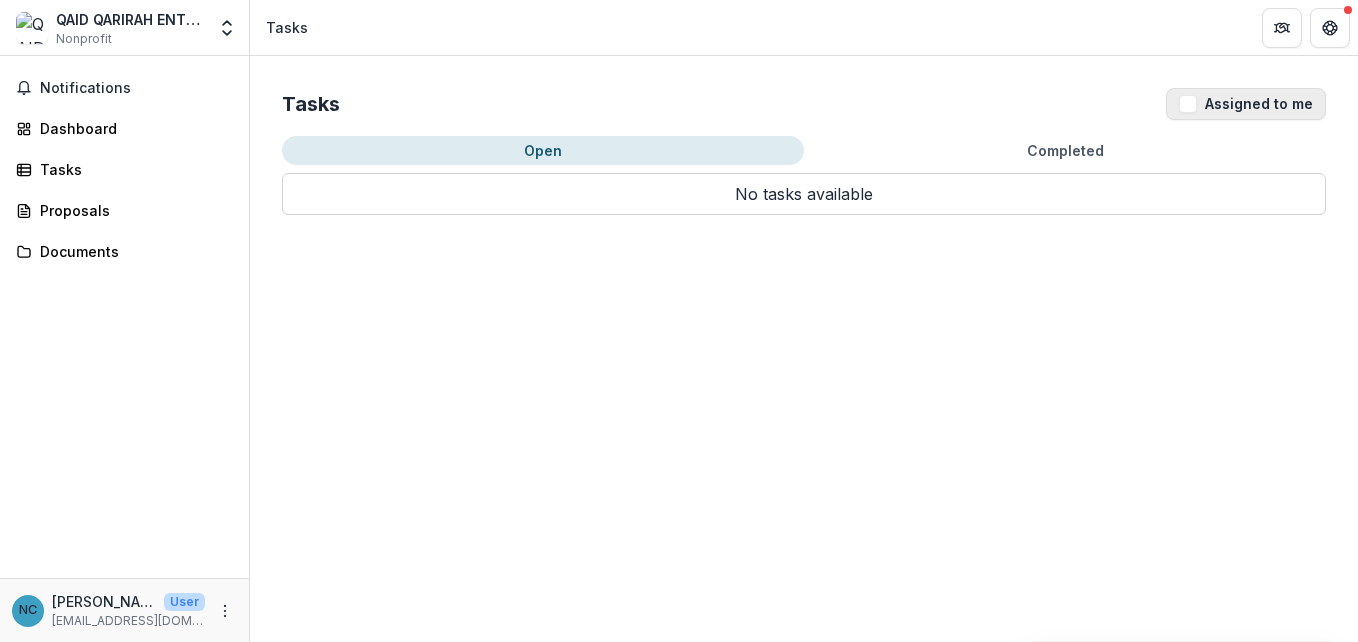 click on "Assigned to me" at bounding box center [1246, 104] 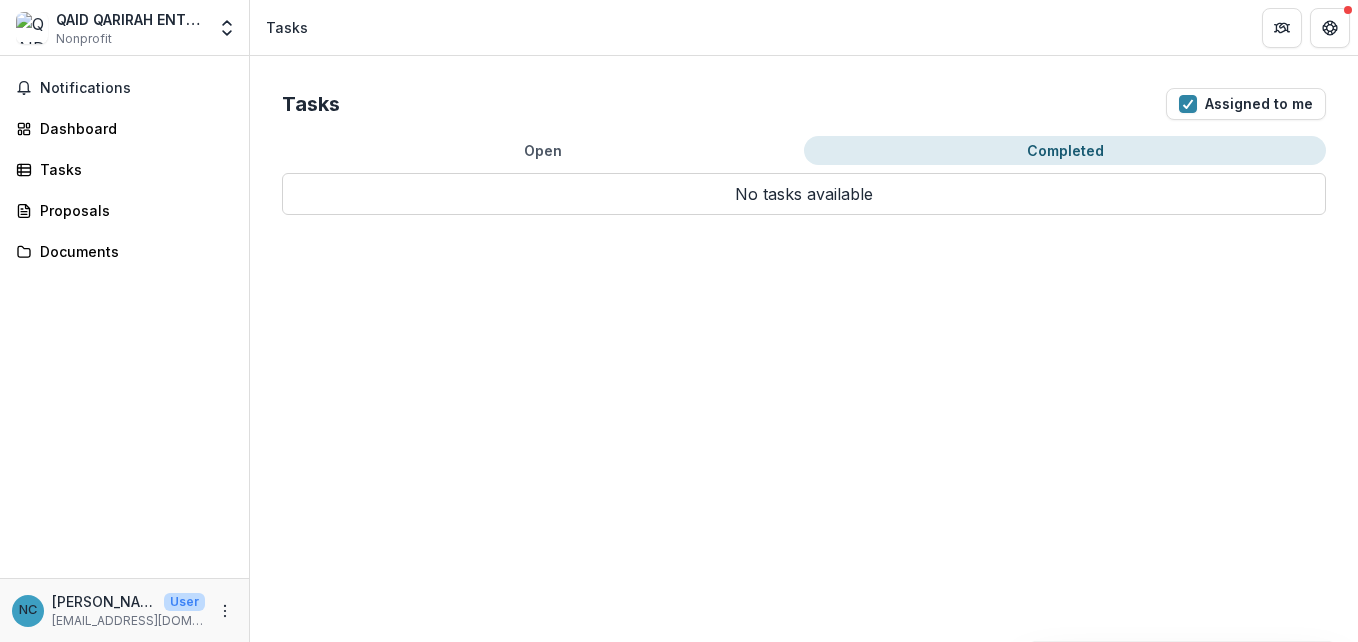click on "Completed" at bounding box center (1065, 150) 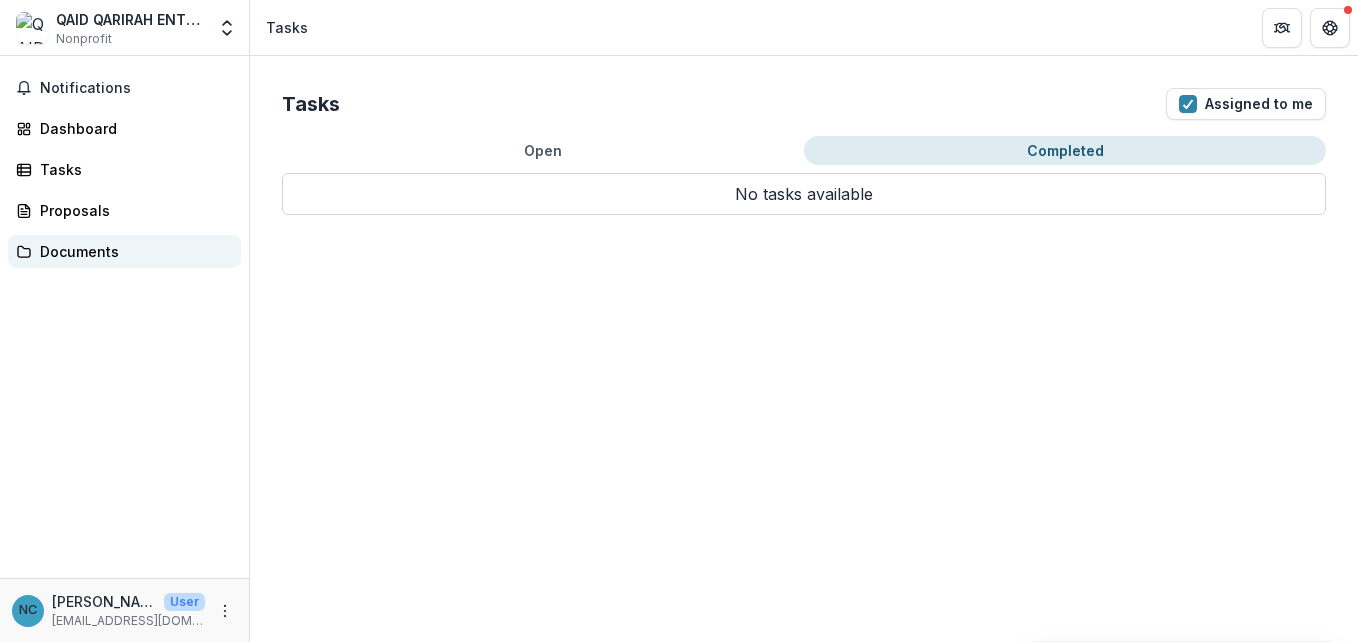 click on "Documents" at bounding box center [132, 251] 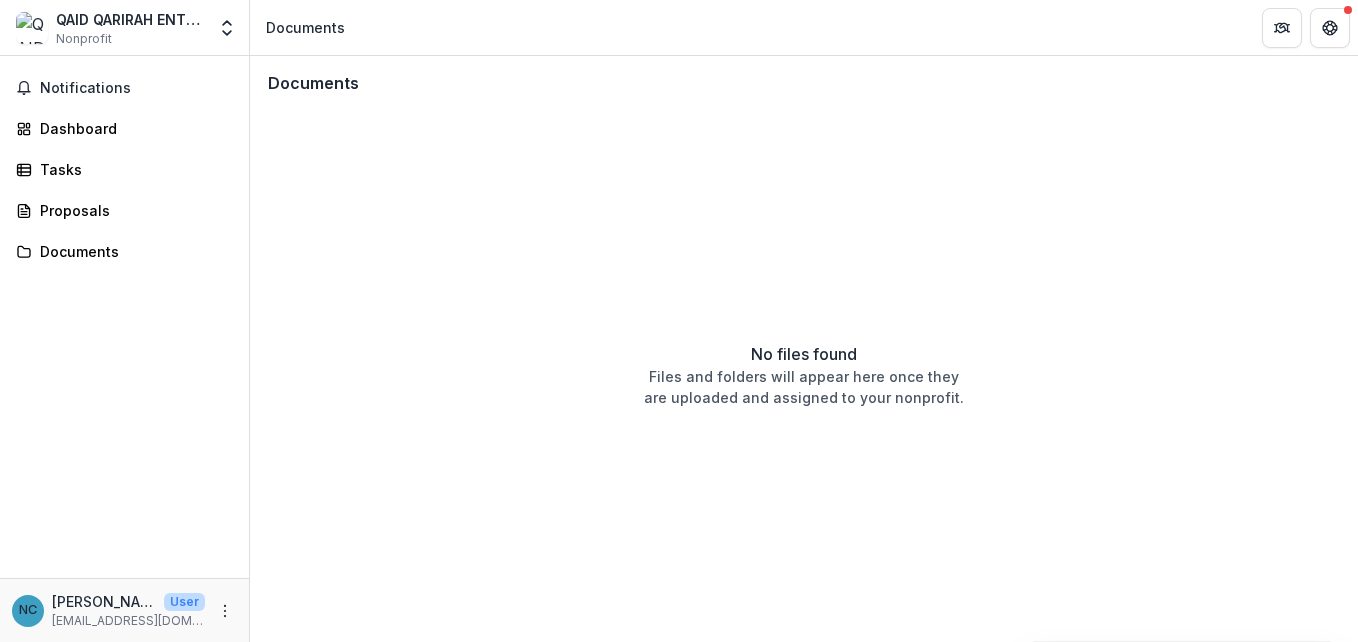 click at bounding box center [32, 28] 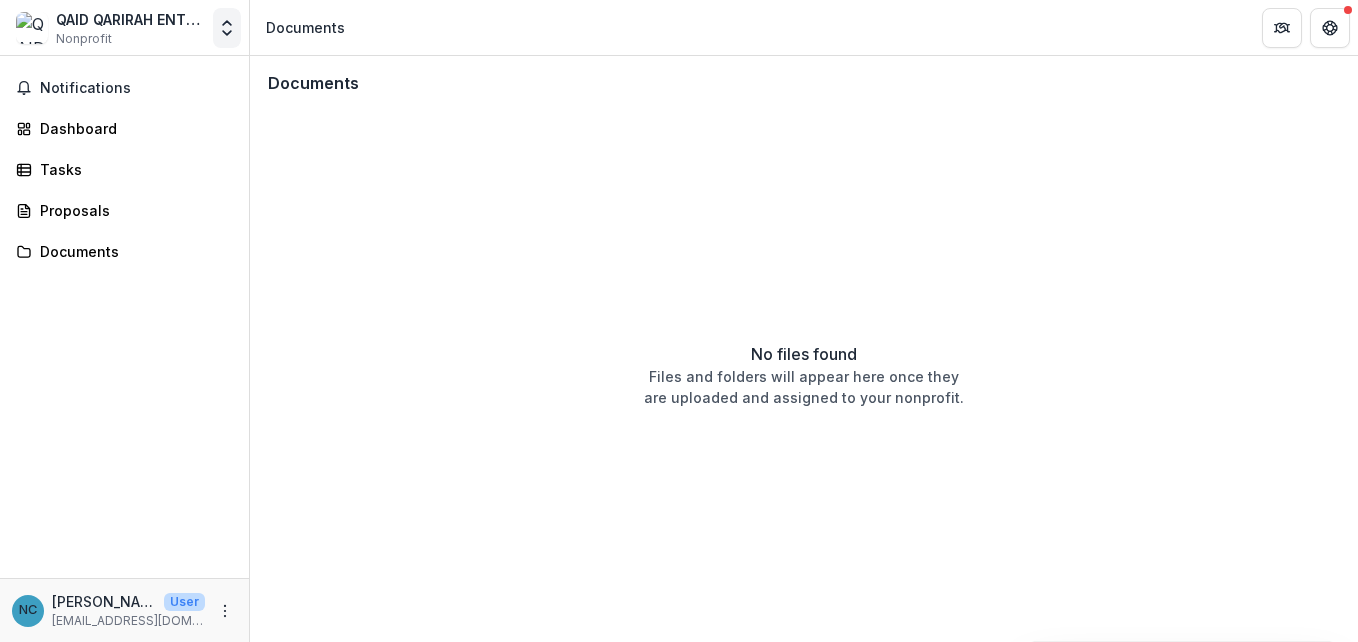 click 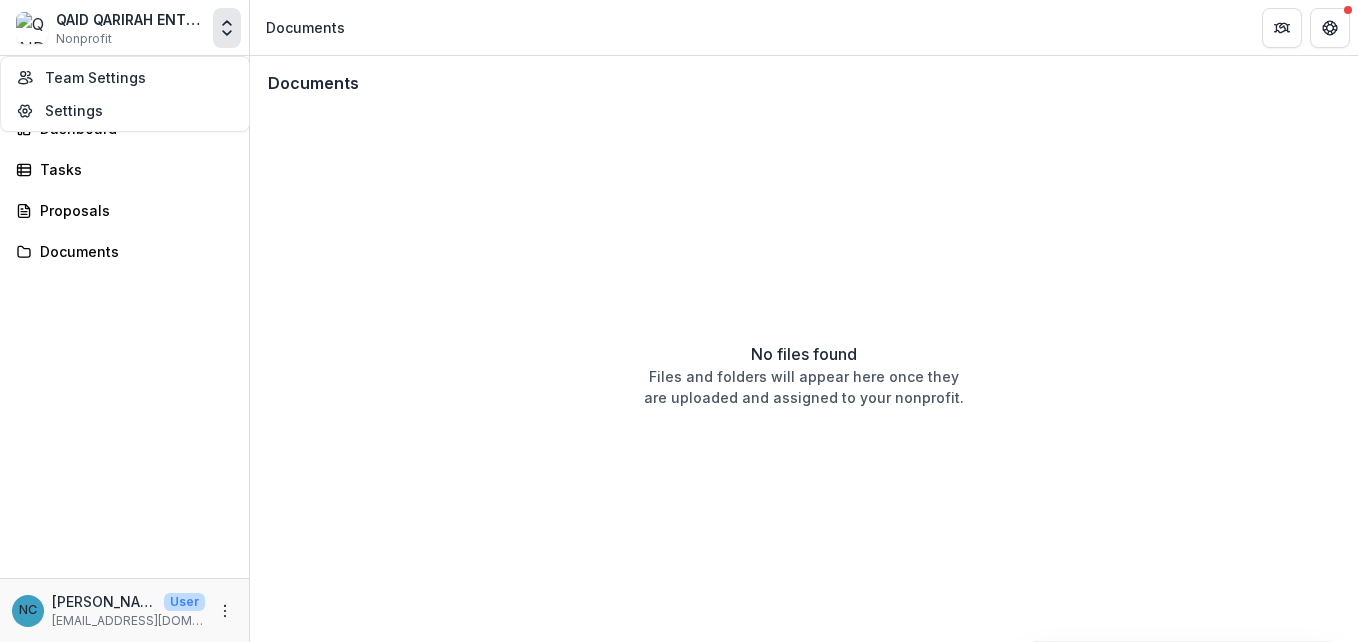 click on "No files found Files and folders will appear here once they are uploaded and assigned to your nonprofit." at bounding box center [804, 374] 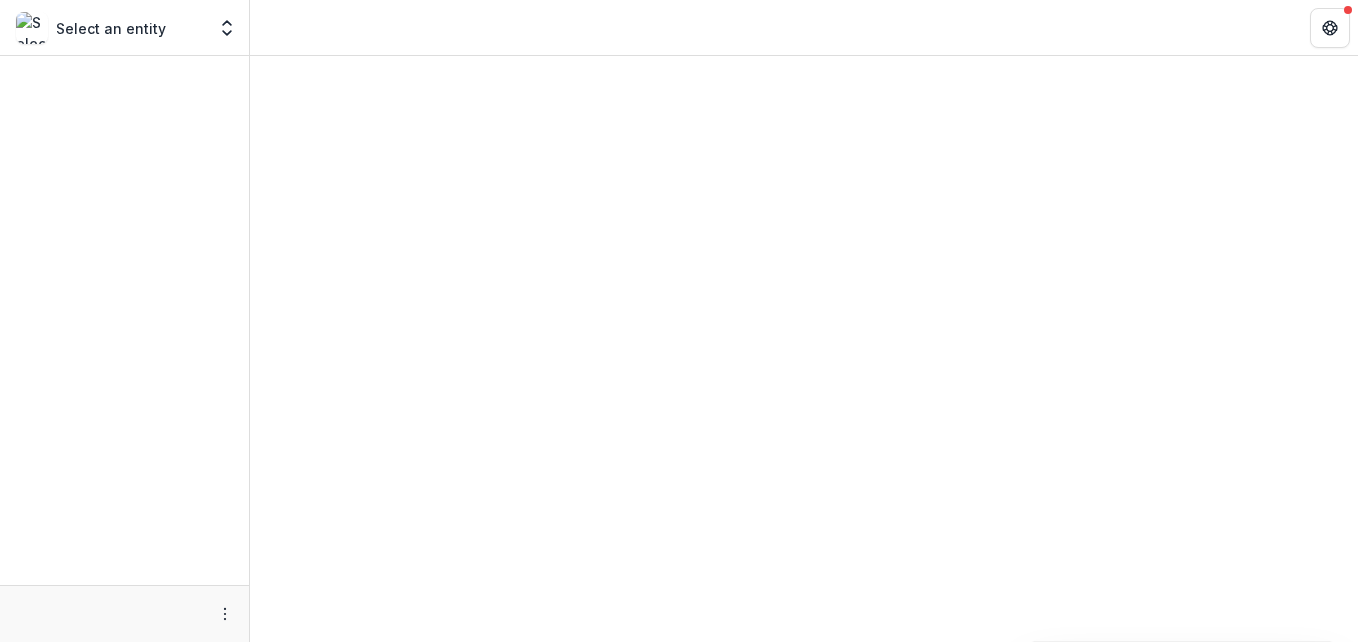 scroll, scrollTop: 0, scrollLeft: 0, axis: both 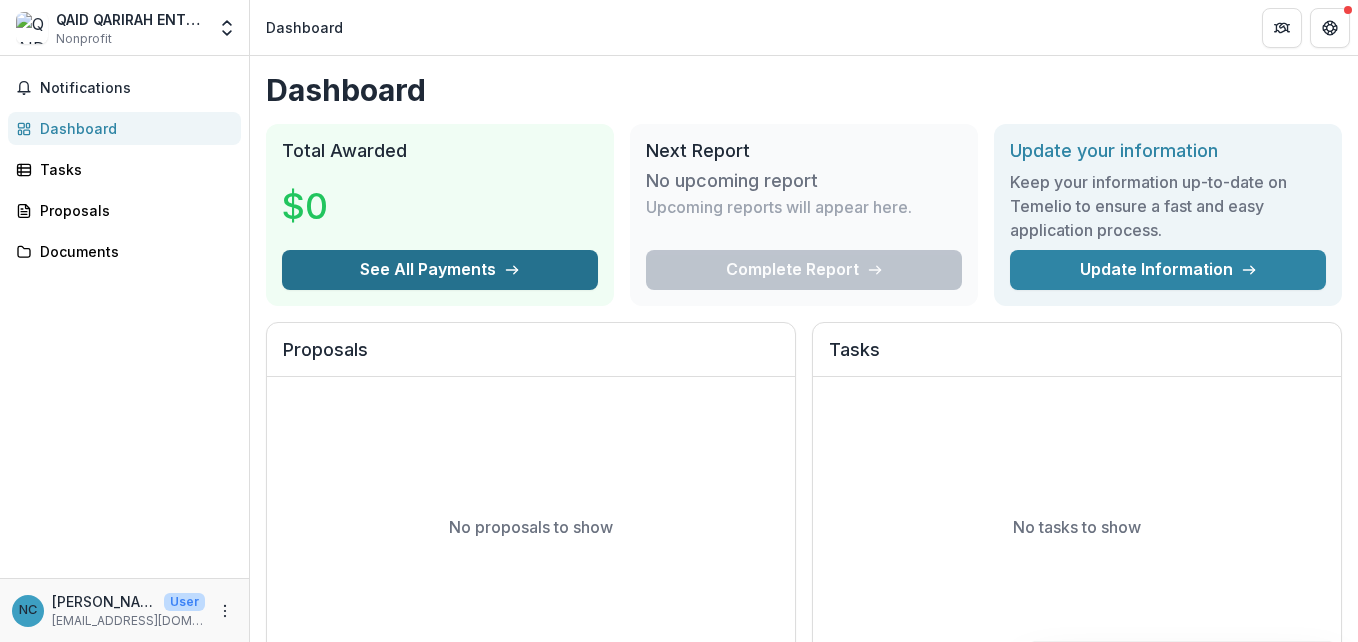 click on "See All Payments" at bounding box center (440, 270) 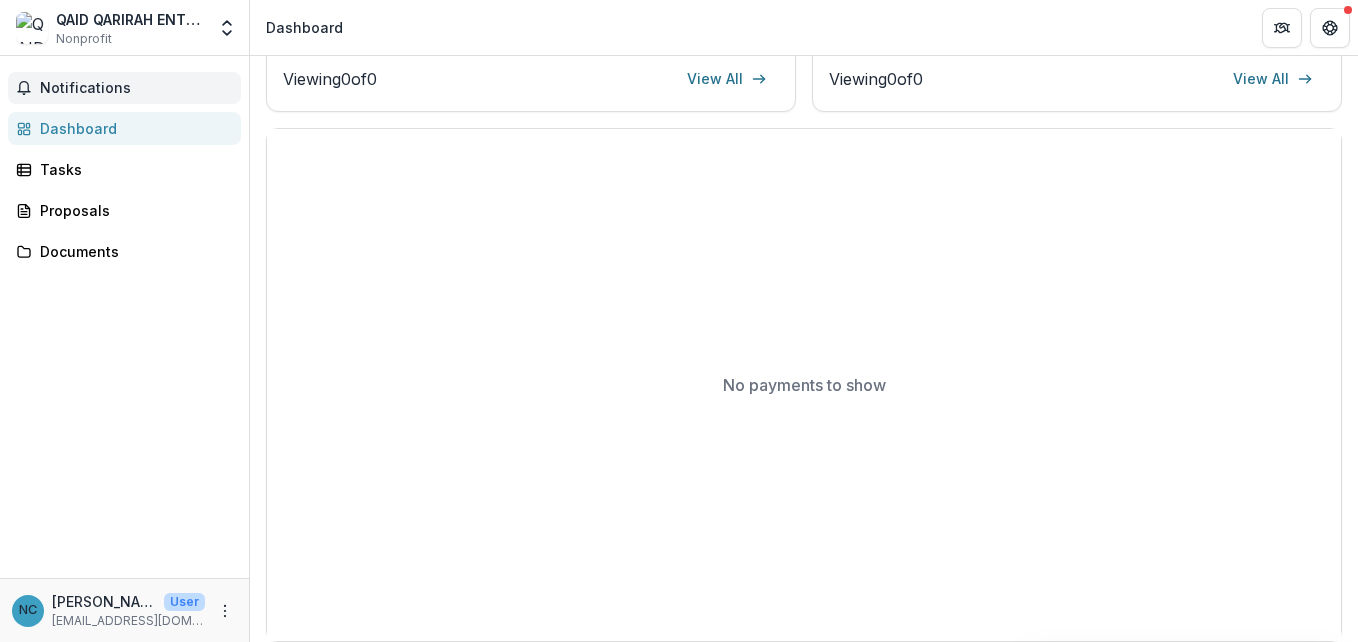 click on "Notifications" at bounding box center (136, 88) 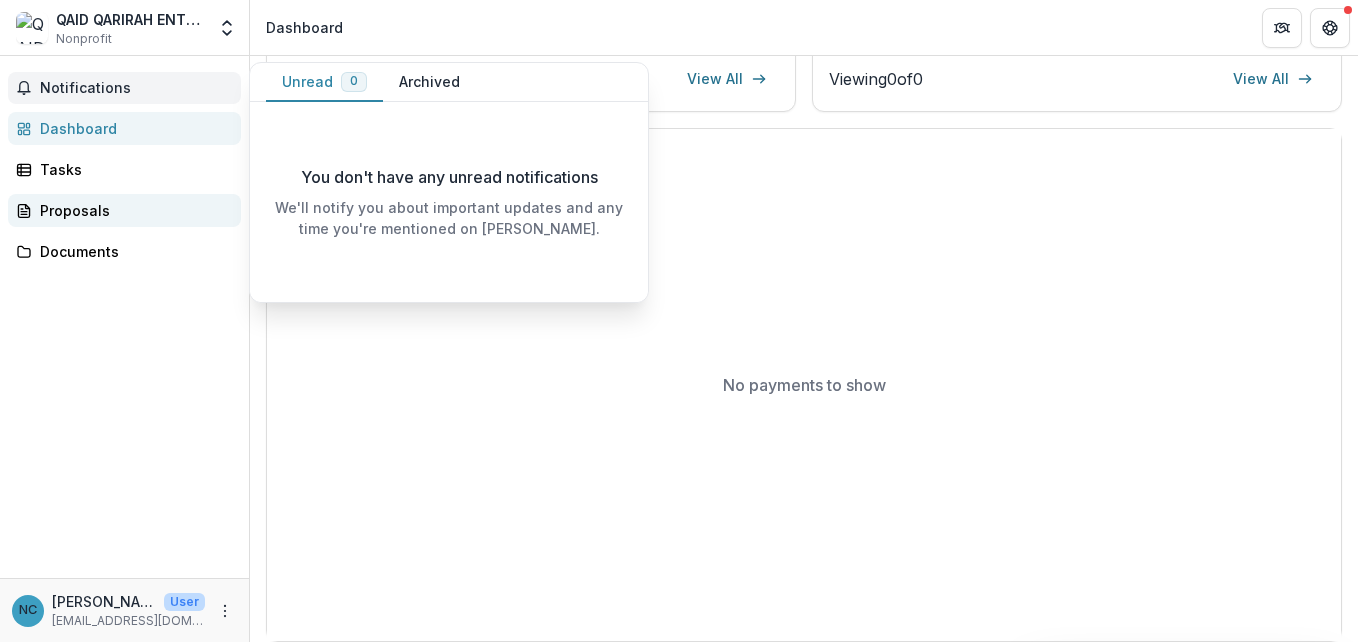 click on "Proposals" at bounding box center [132, 210] 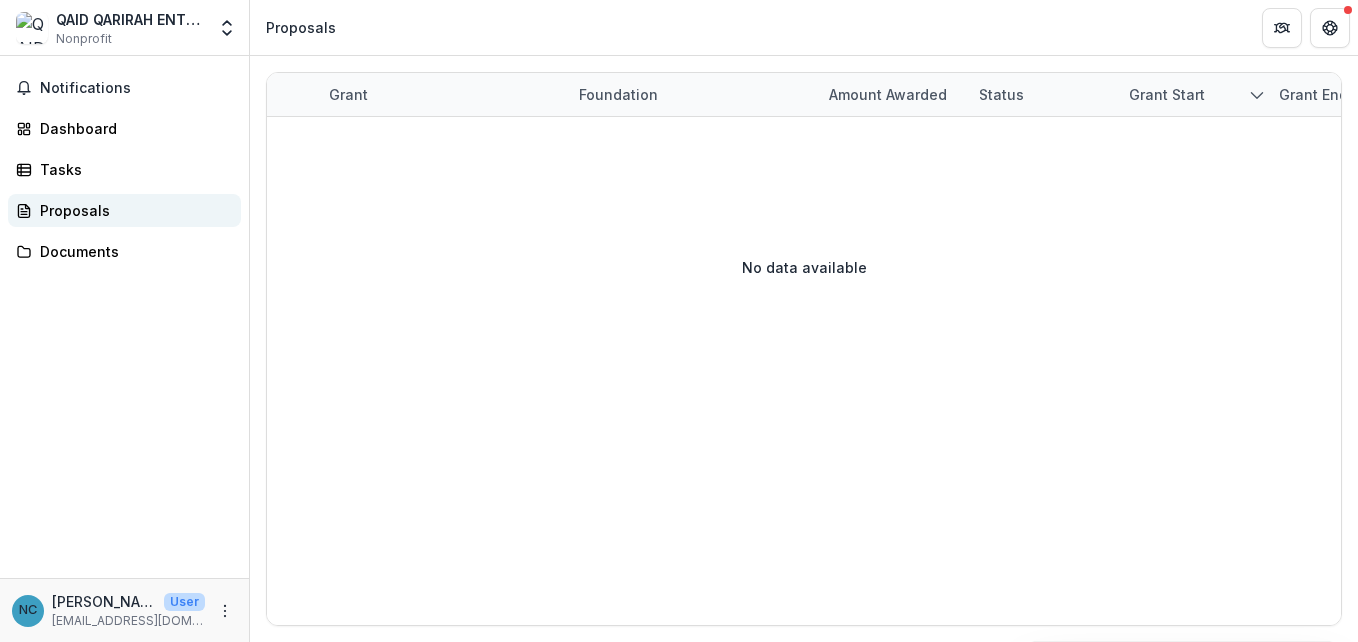 scroll, scrollTop: 0, scrollLeft: 0, axis: both 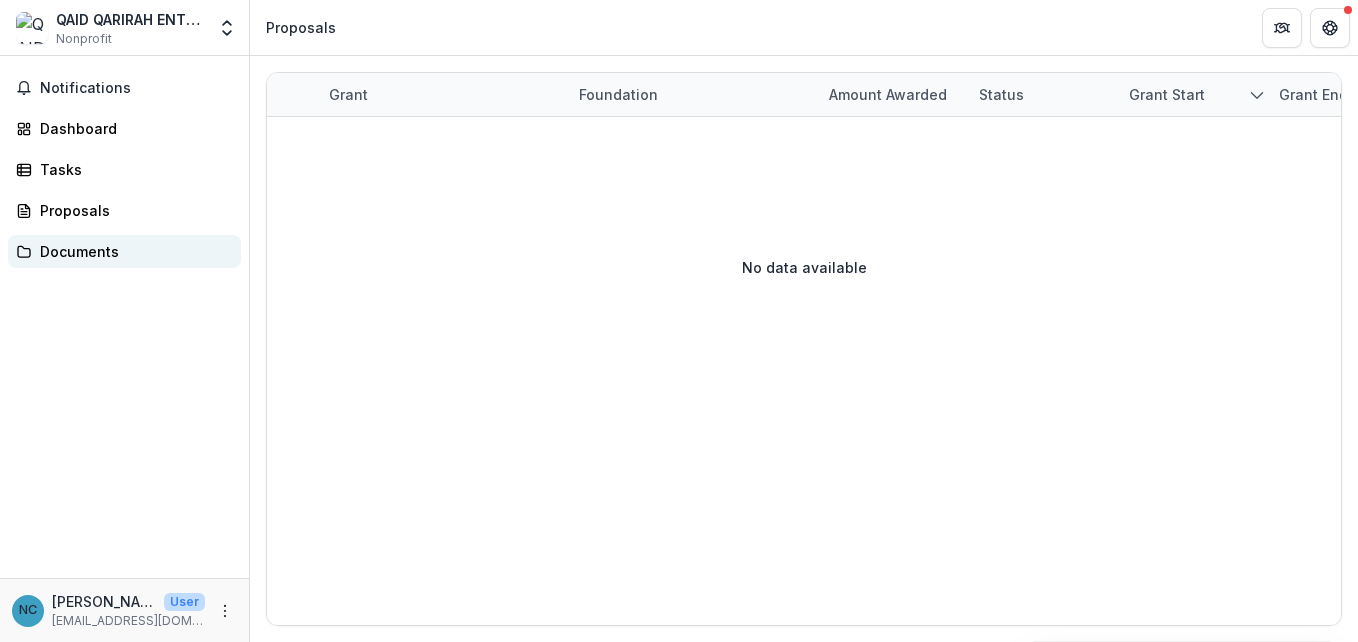 click on "Documents" at bounding box center [132, 251] 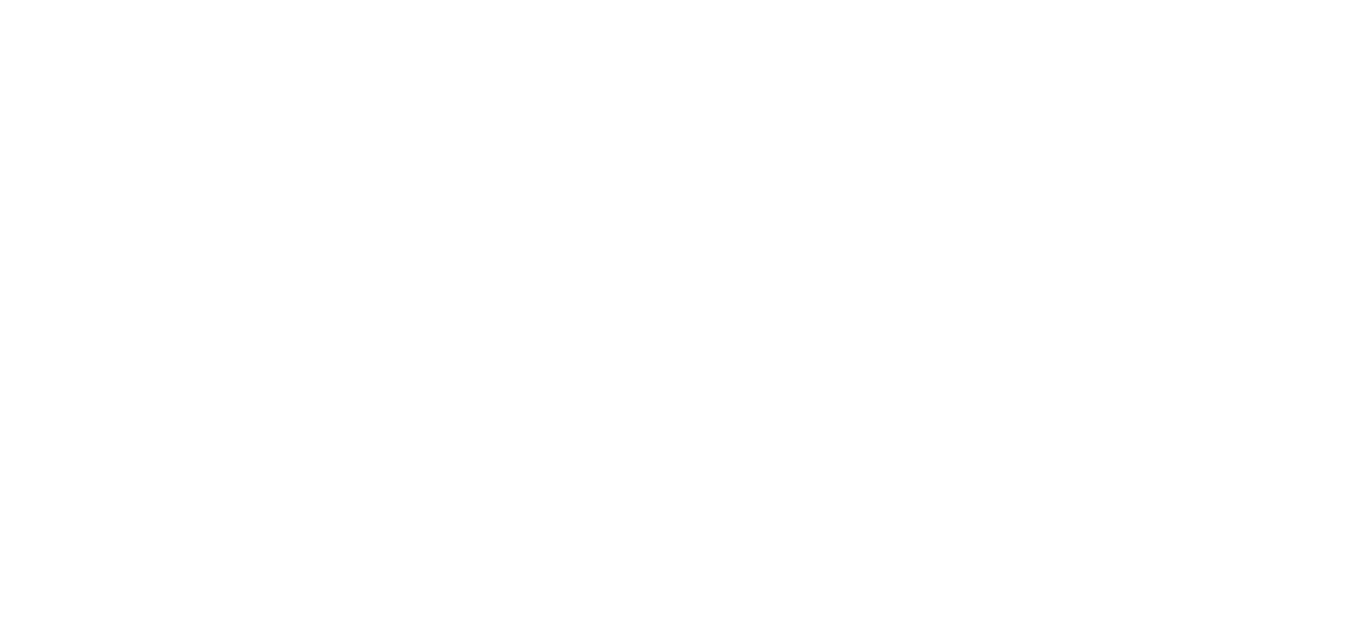scroll, scrollTop: 0, scrollLeft: 0, axis: both 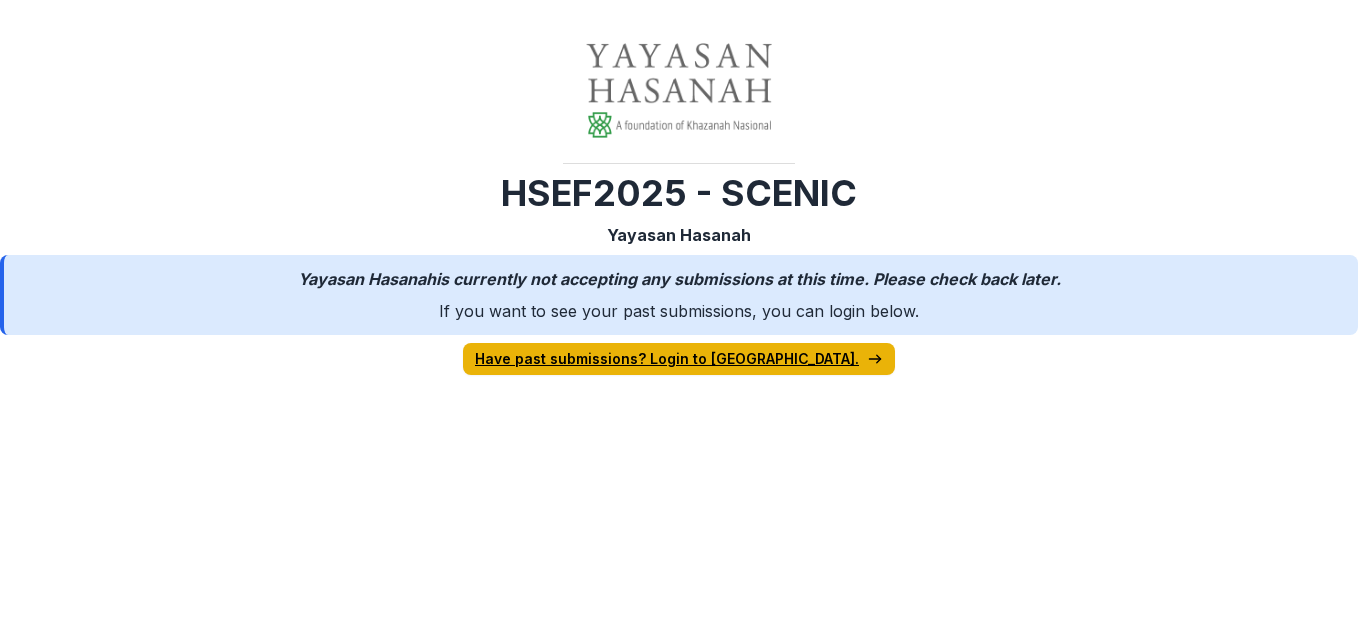 click on "Have past submissions? Login to [GEOGRAPHIC_DATA]." at bounding box center (679, 359) 